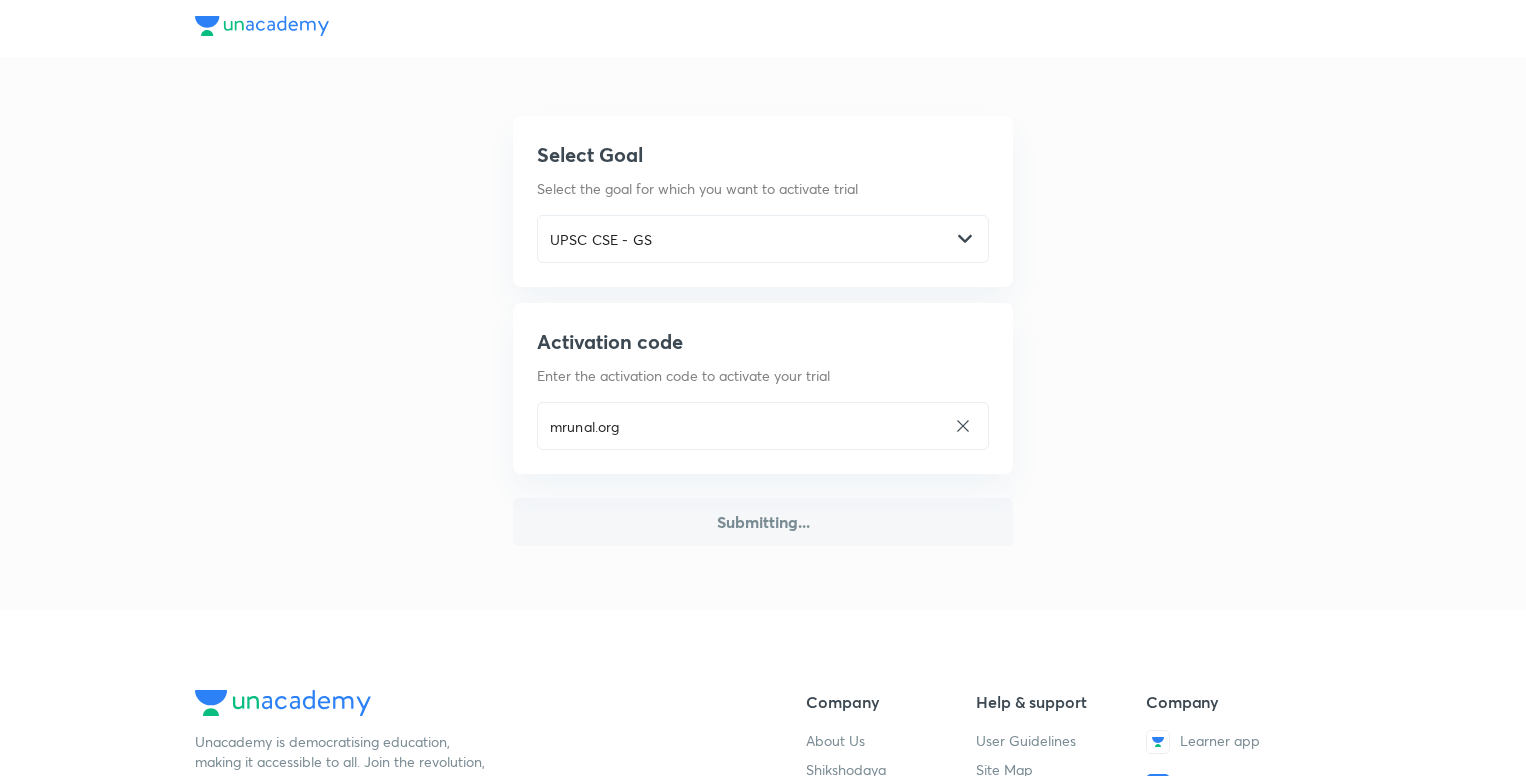 scroll, scrollTop: 0, scrollLeft: 0, axis: both 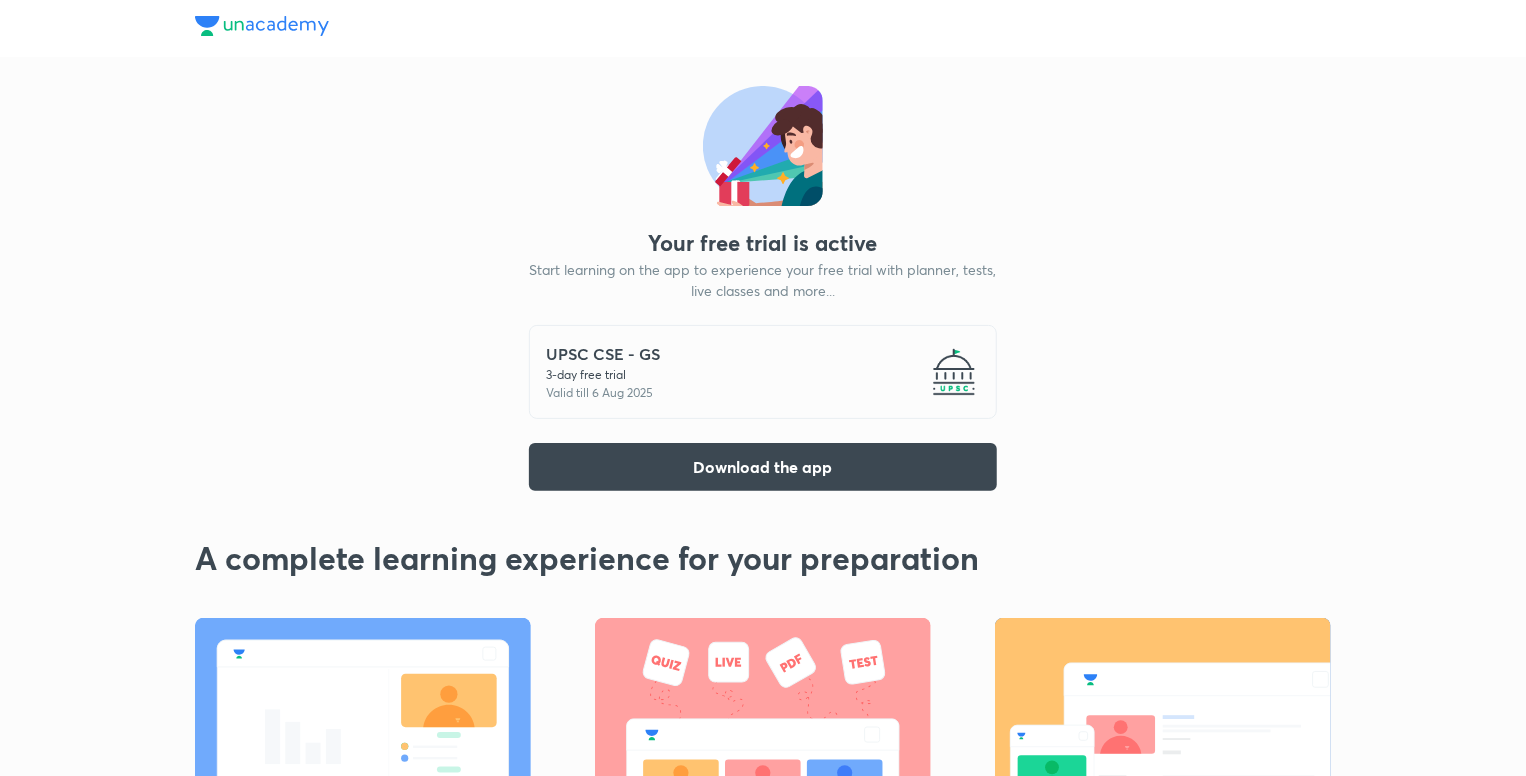 click on "Valid till 6 Aug 2025" at bounding box center (603, 393) 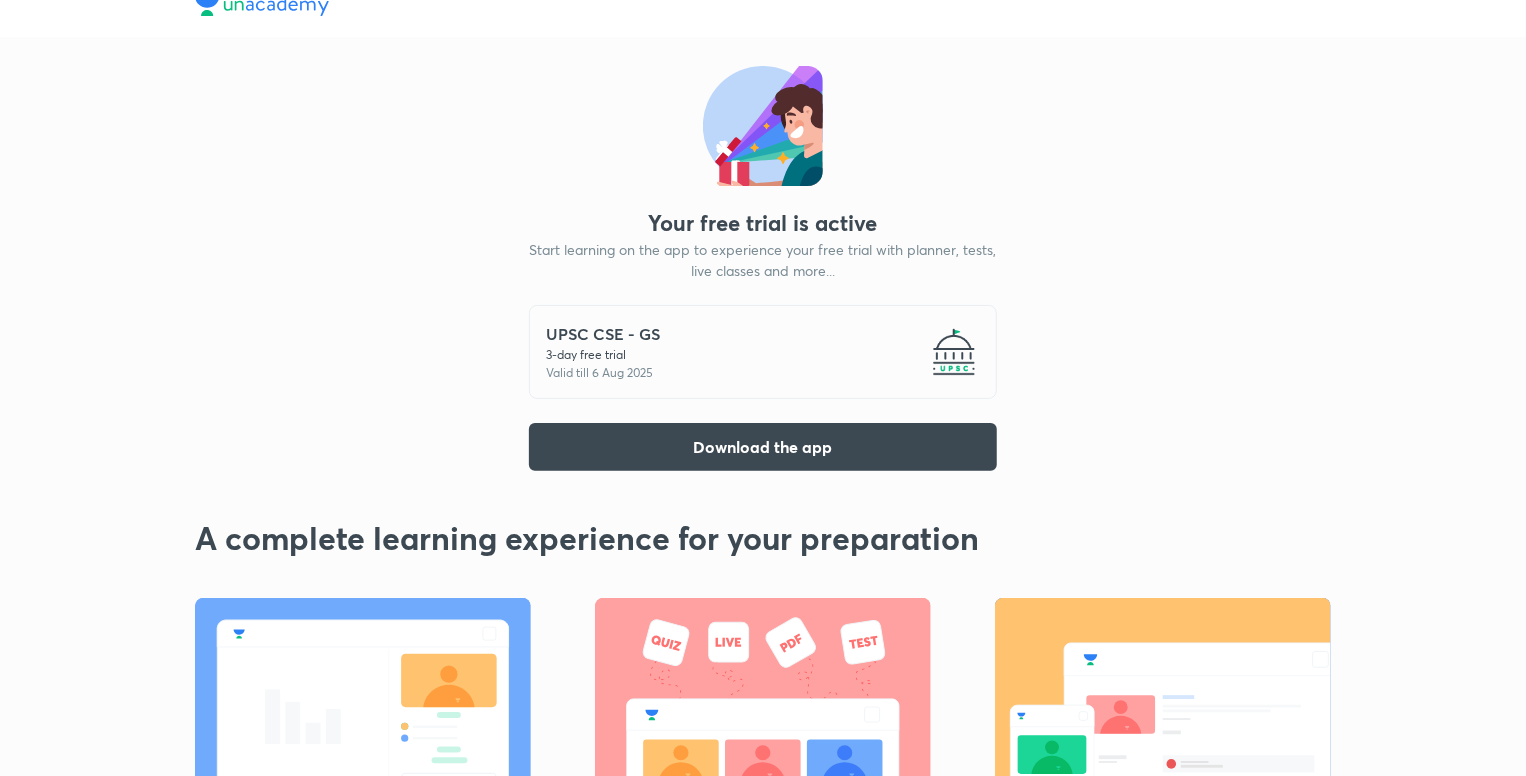 scroll, scrollTop: 0, scrollLeft: 0, axis: both 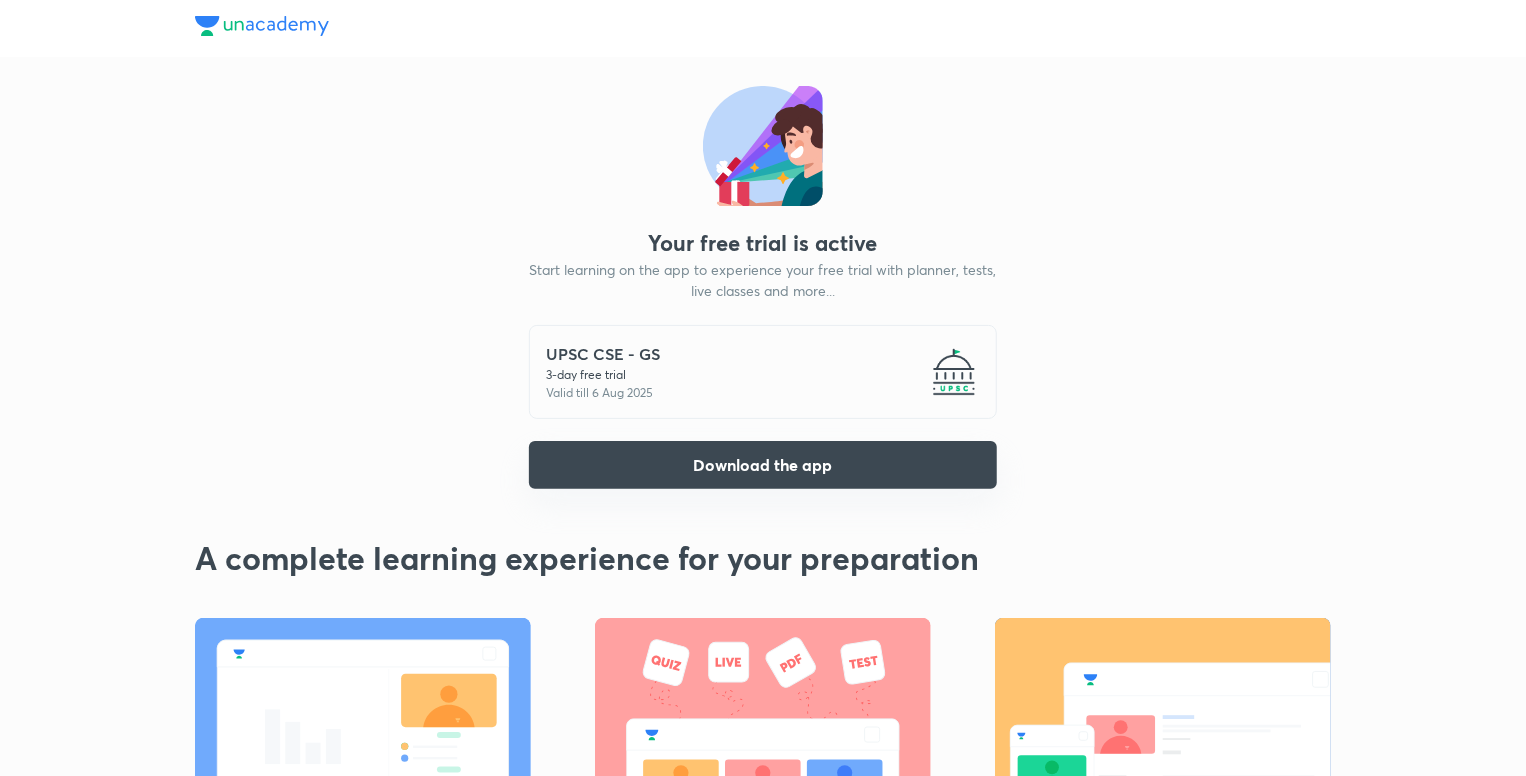 click on "Download the app" at bounding box center (763, 465) 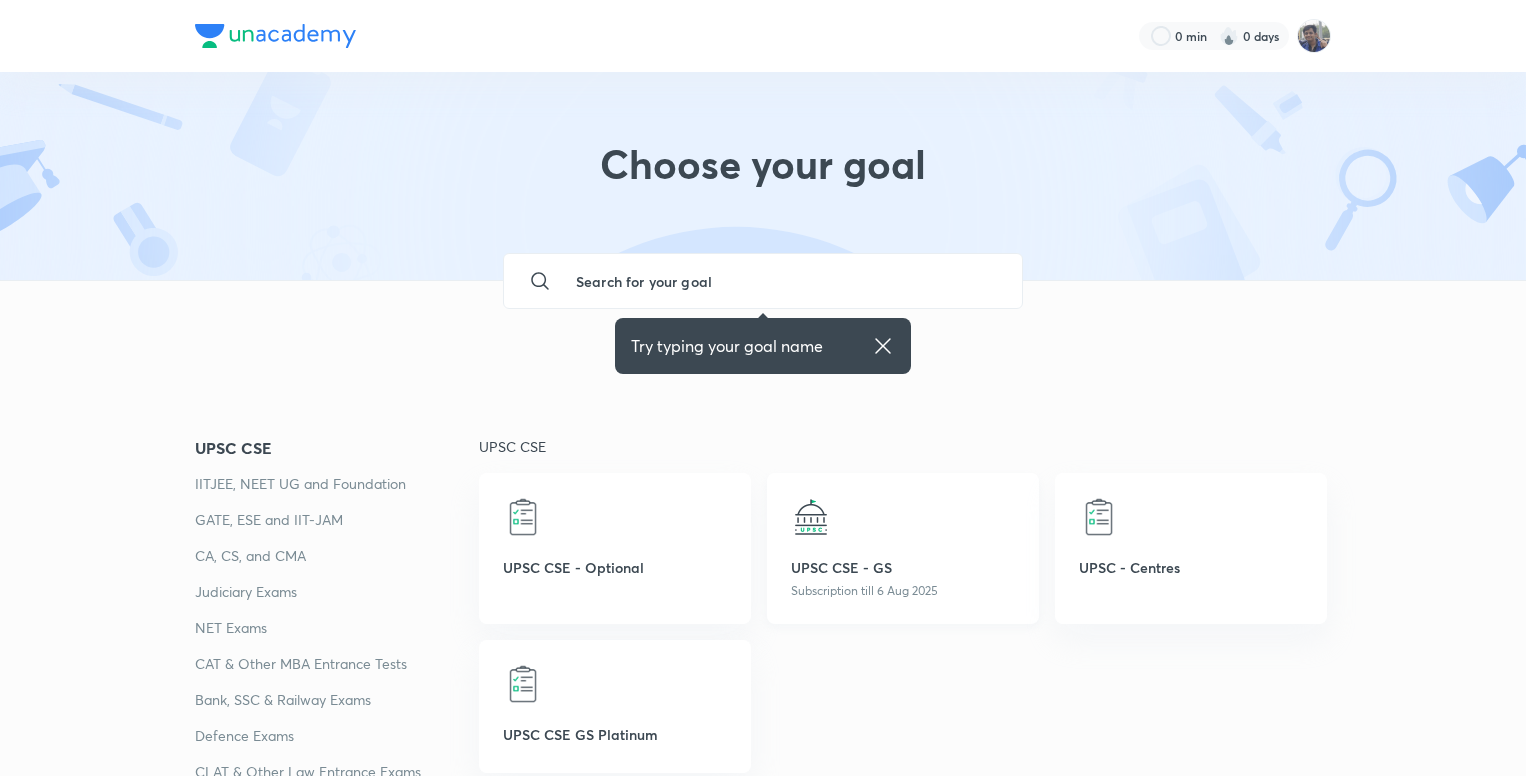 scroll, scrollTop: 0, scrollLeft: 0, axis: both 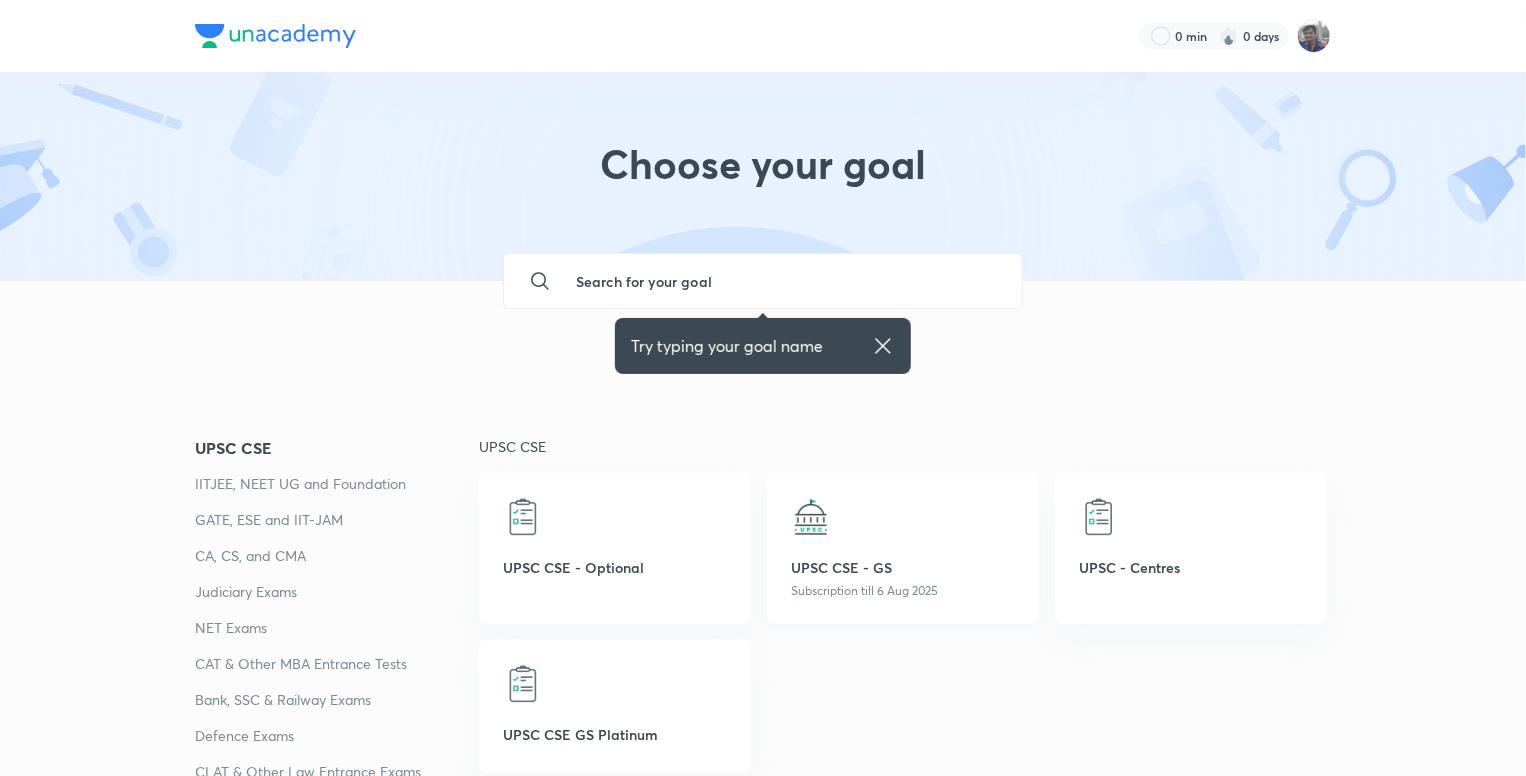click on "UPSC CSE - GS Subscription till 6 Aug 2025" at bounding box center [903, 548] 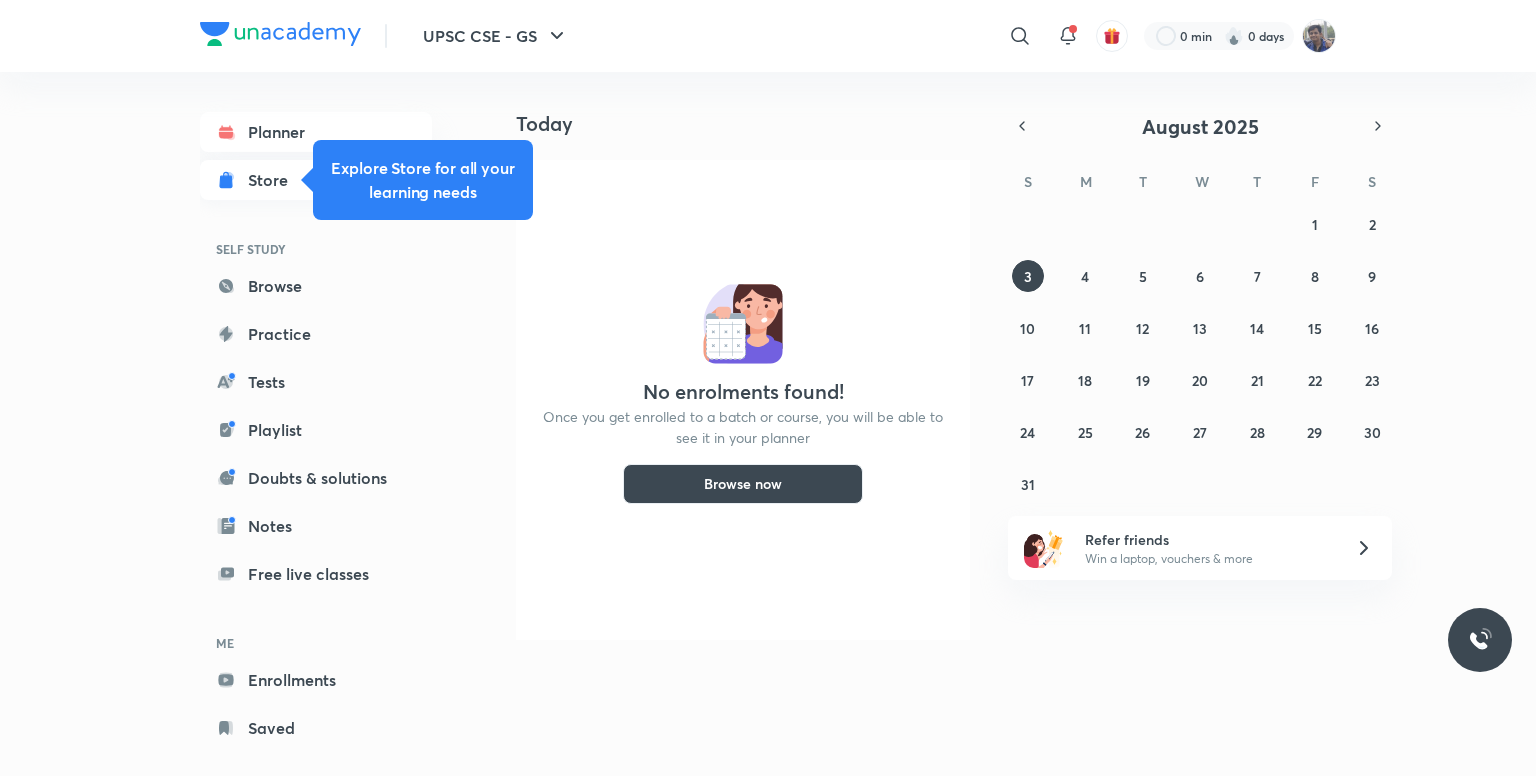 click on "Store" at bounding box center [316, 180] 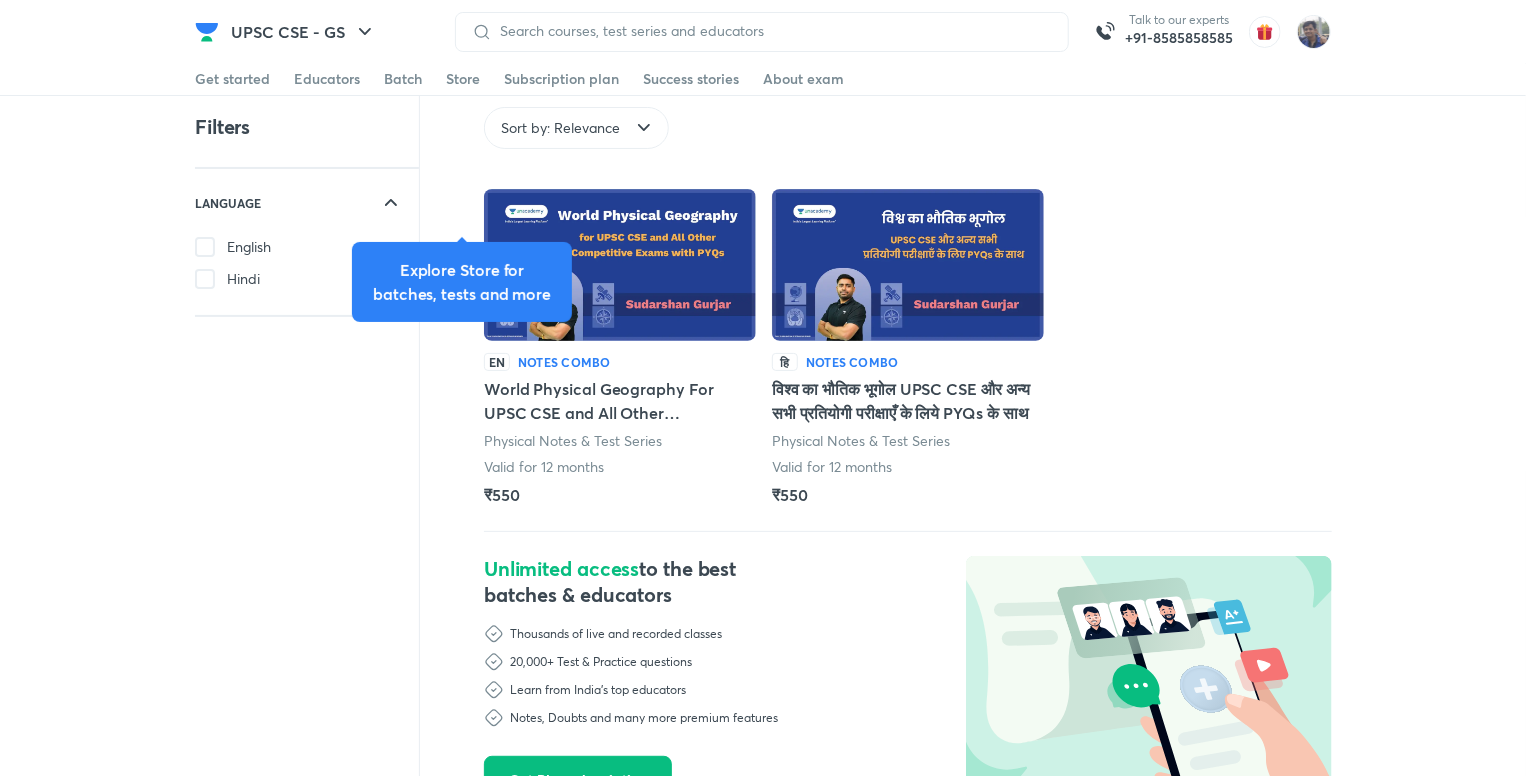 scroll, scrollTop: 236, scrollLeft: 0, axis: vertical 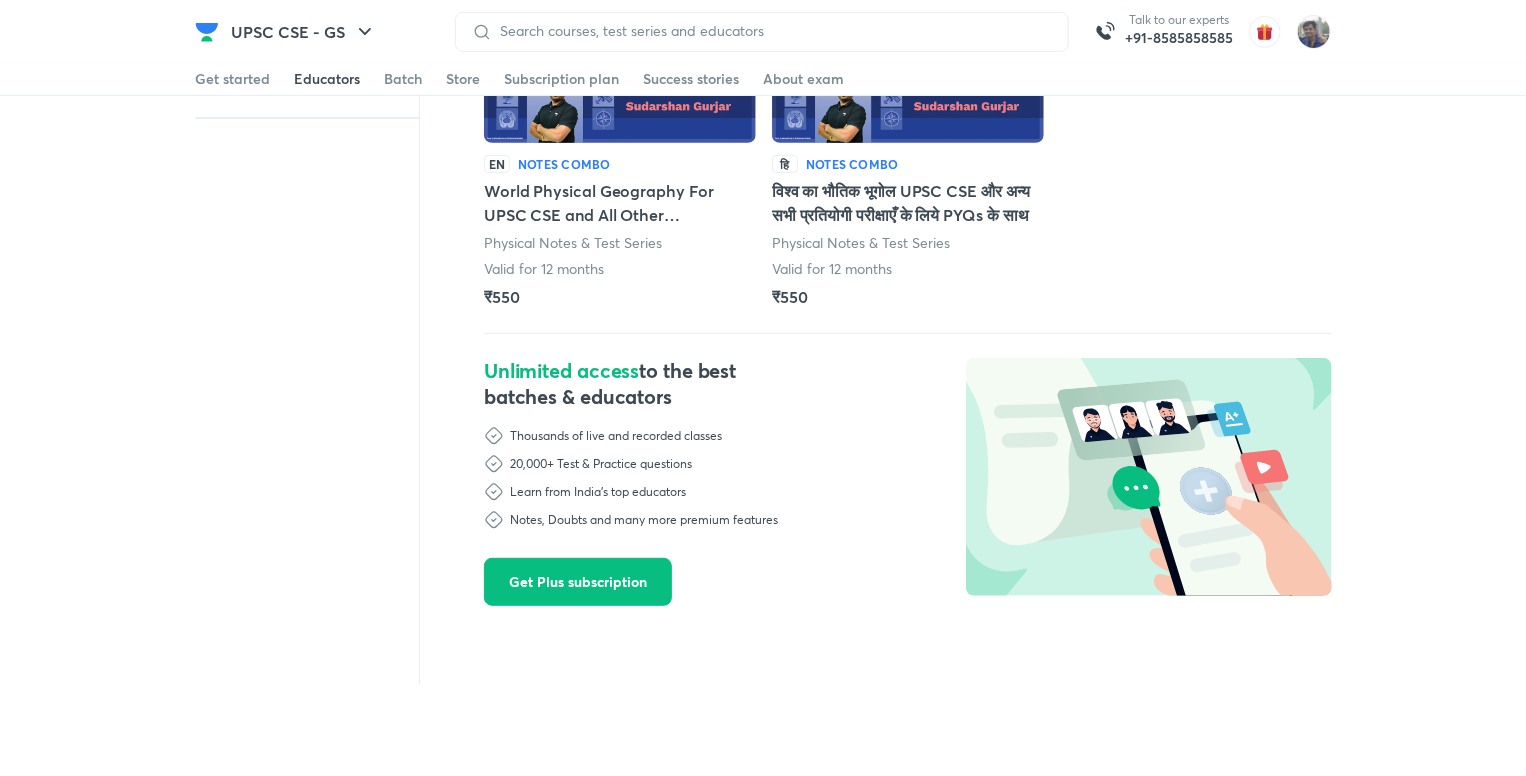 click on "Educators" at bounding box center (327, 79) 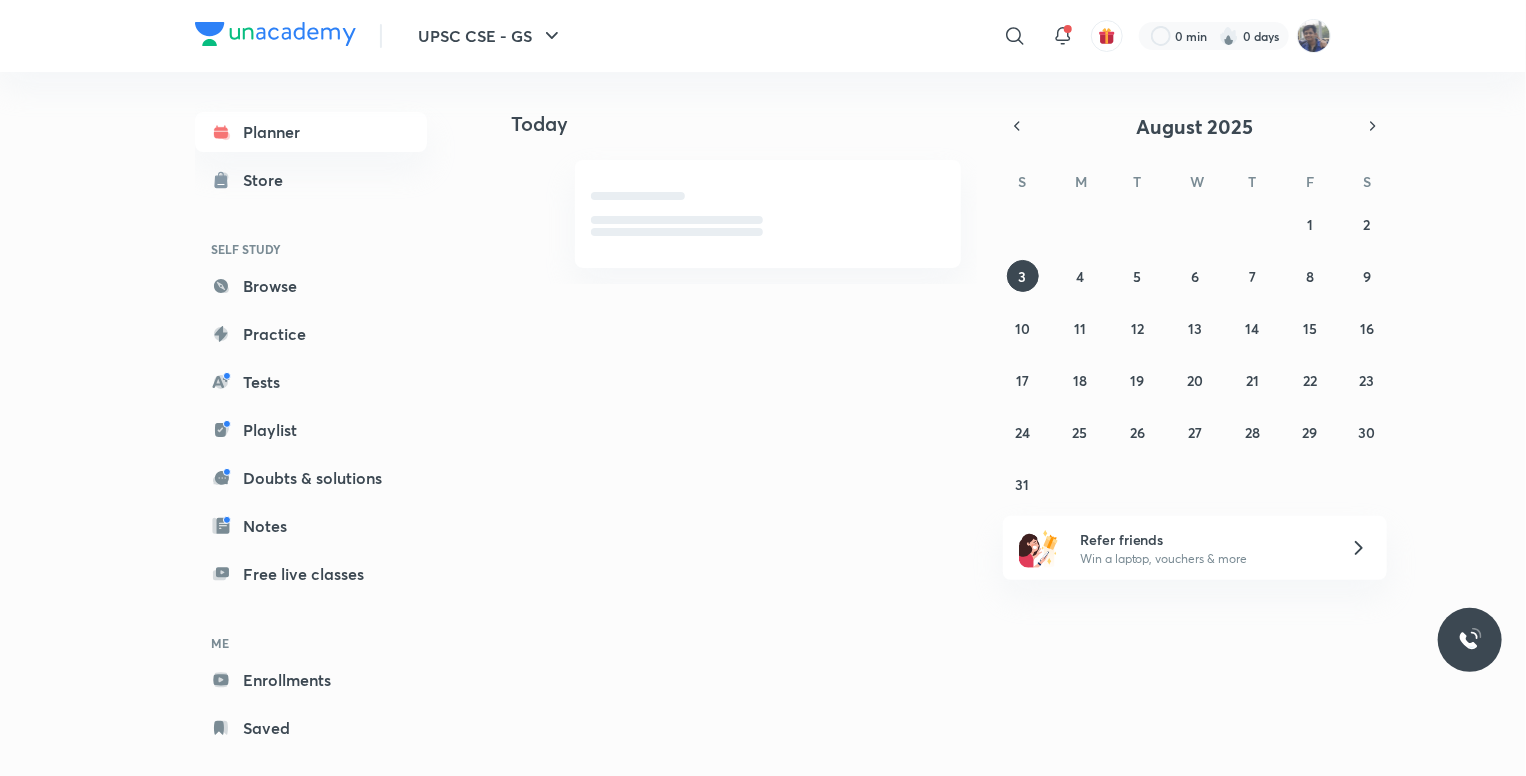 scroll, scrollTop: 0, scrollLeft: 0, axis: both 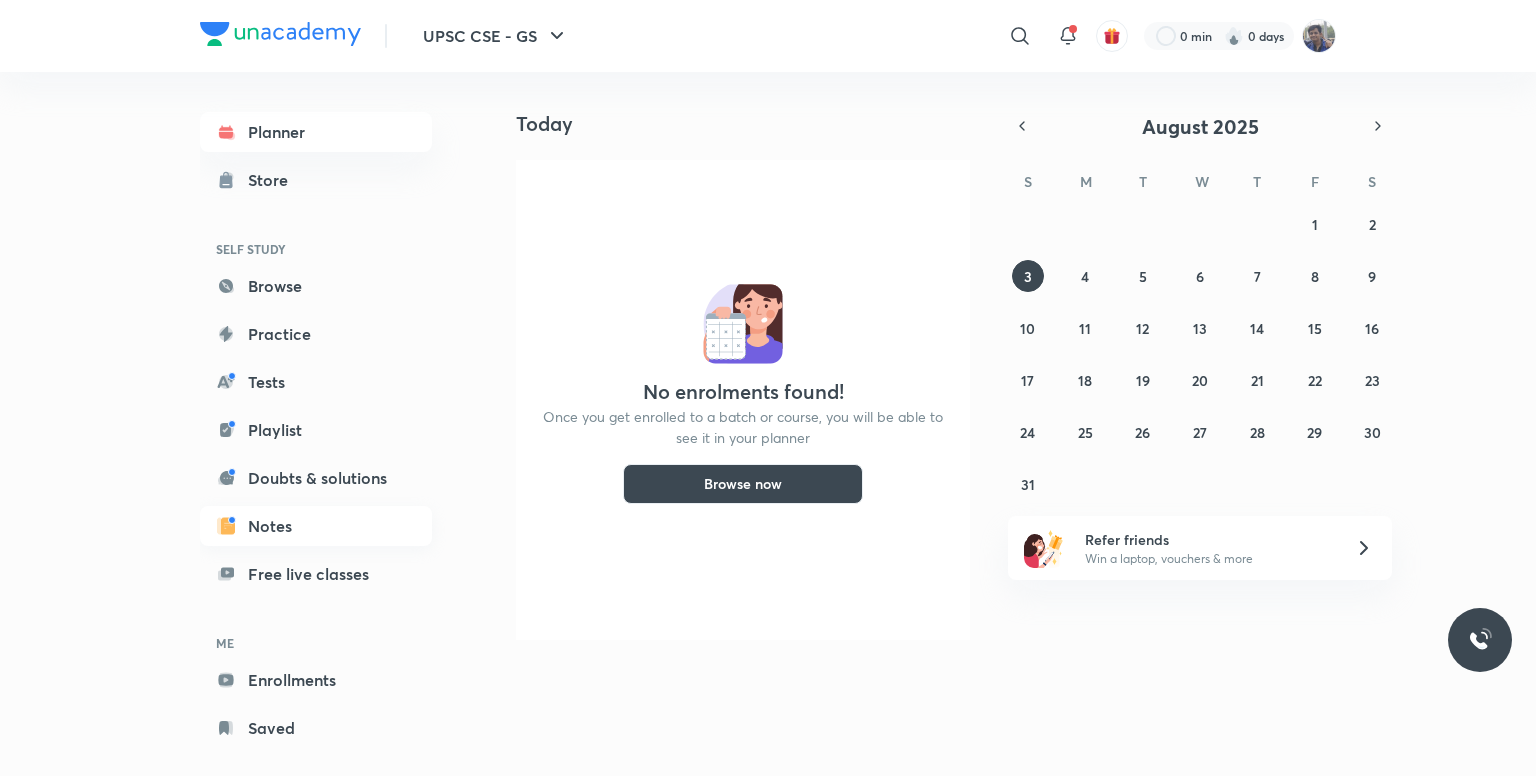 click on "Notes" at bounding box center [316, 526] 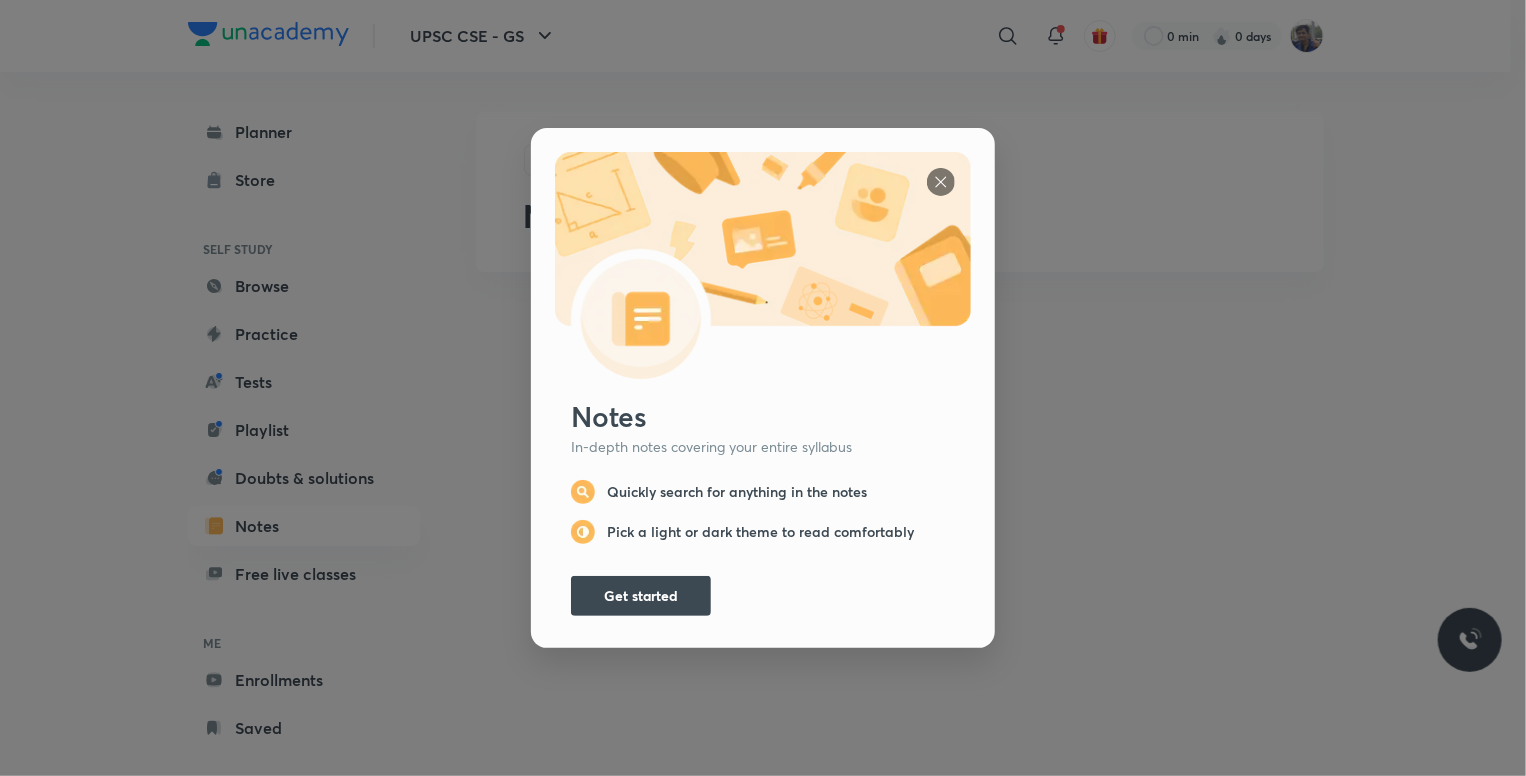 scroll, scrollTop: 0, scrollLeft: 0, axis: both 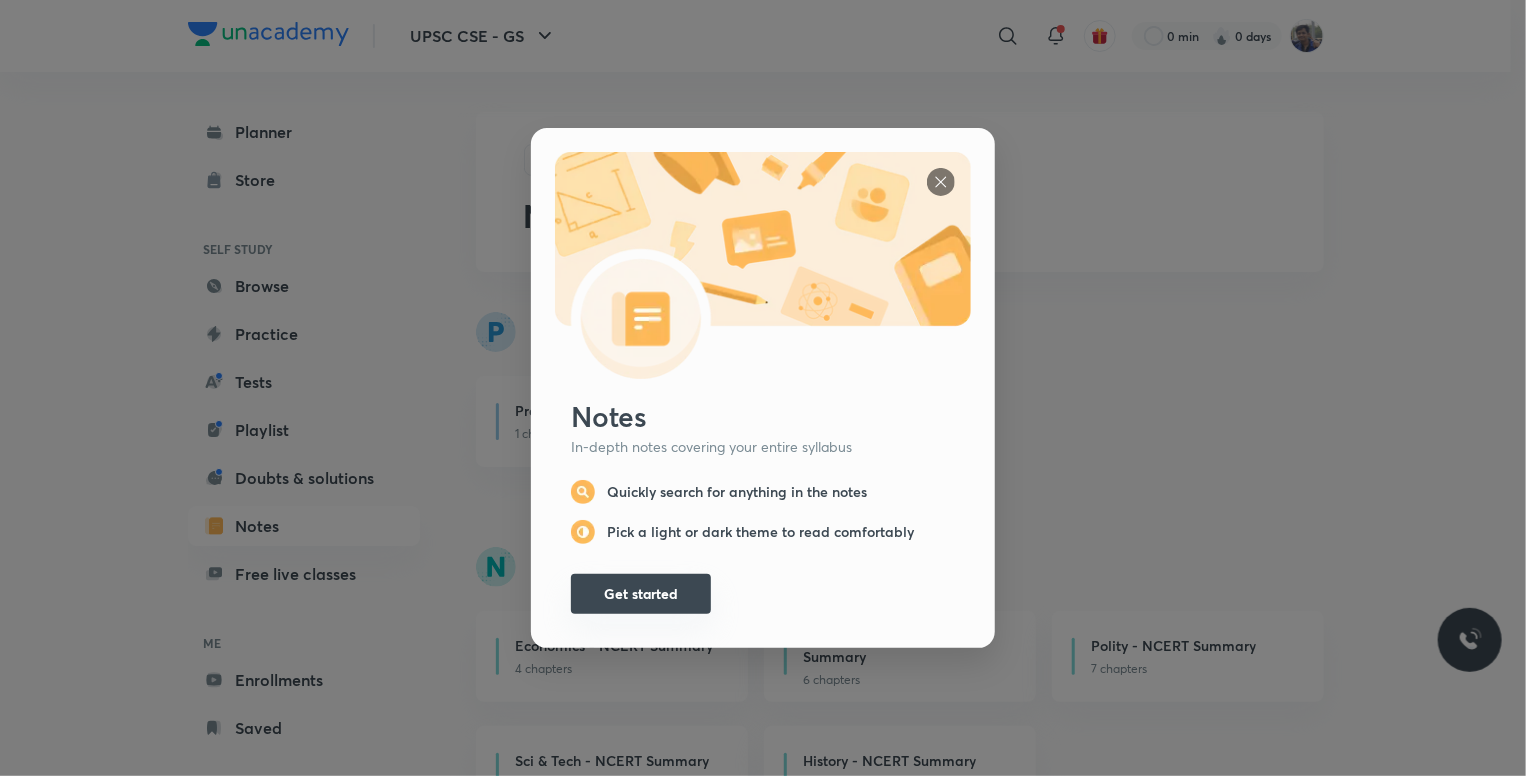 click on "Get started" at bounding box center (641, 594) 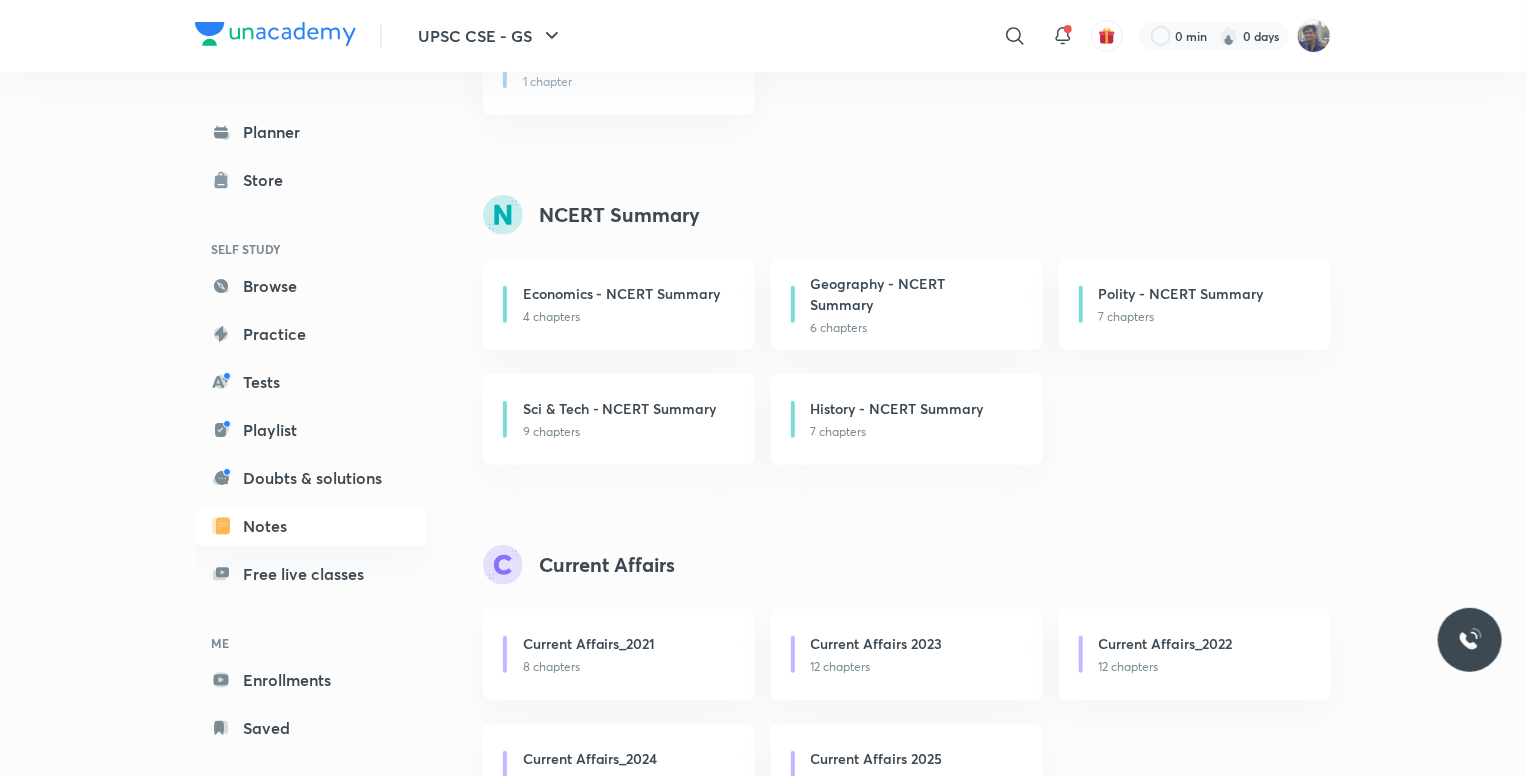 scroll, scrollTop: 432, scrollLeft: 0, axis: vertical 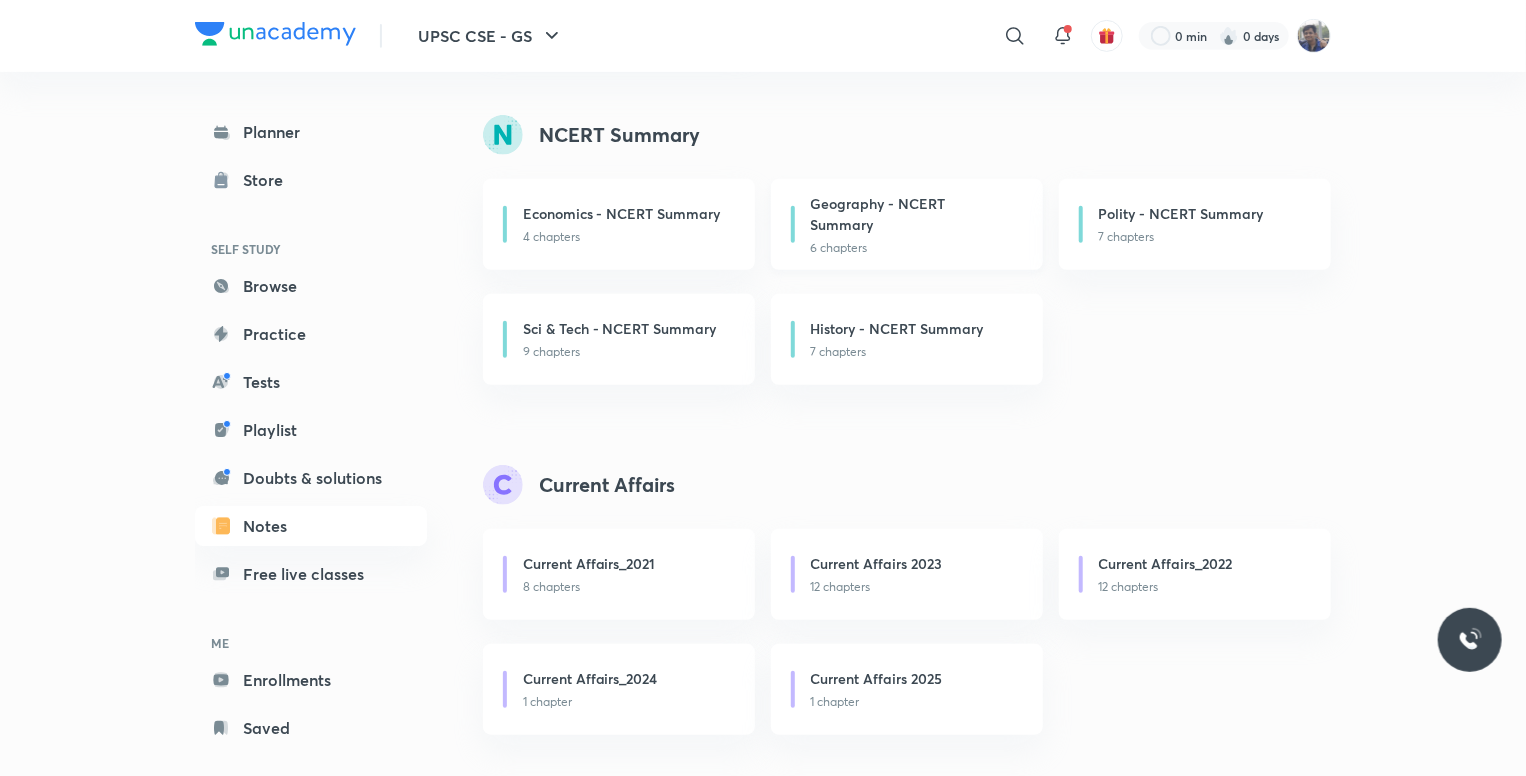 click on "Geography - NCERT Summary" at bounding box center (911, 214) 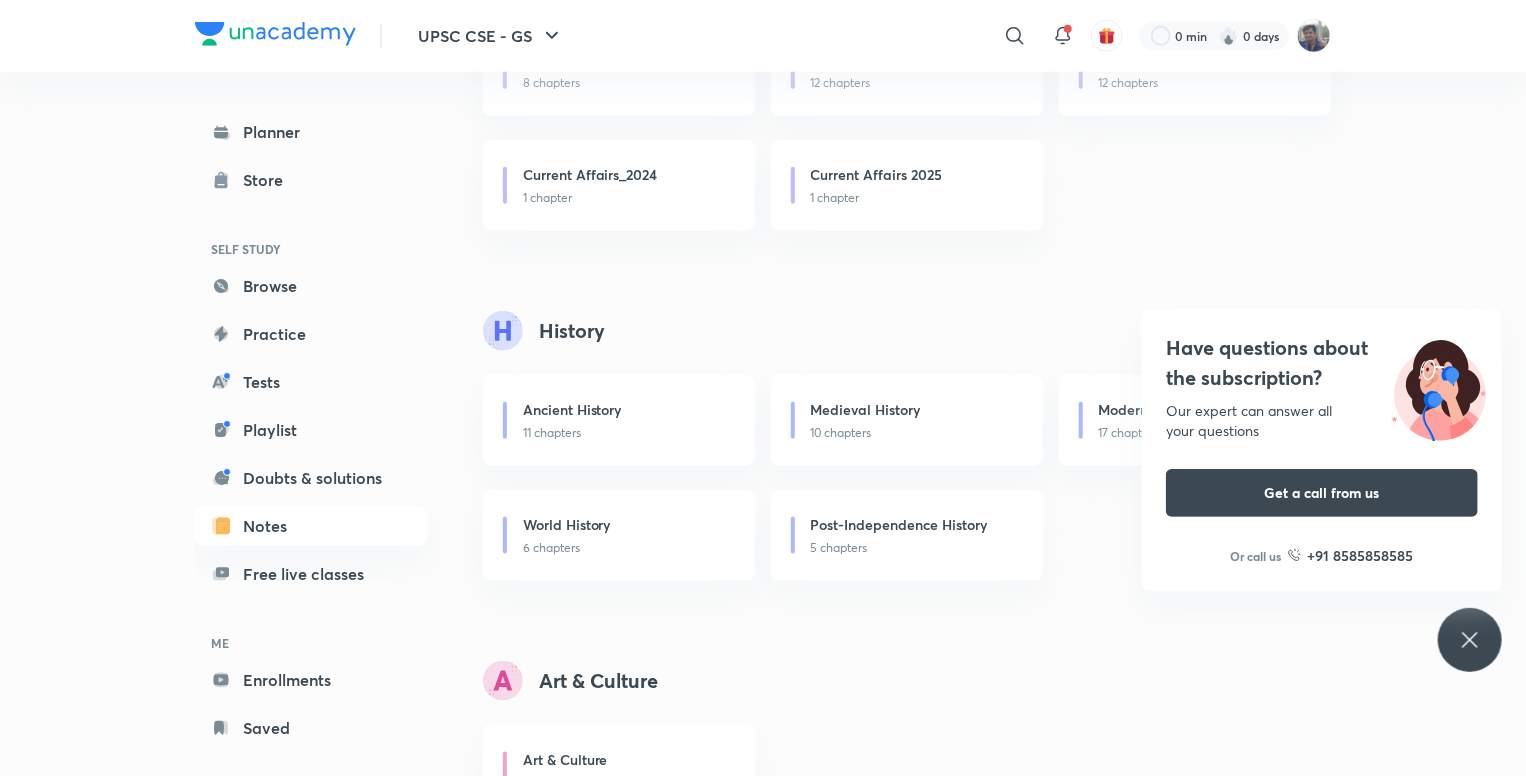 scroll, scrollTop: 1156, scrollLeft: 0, axis: vertical 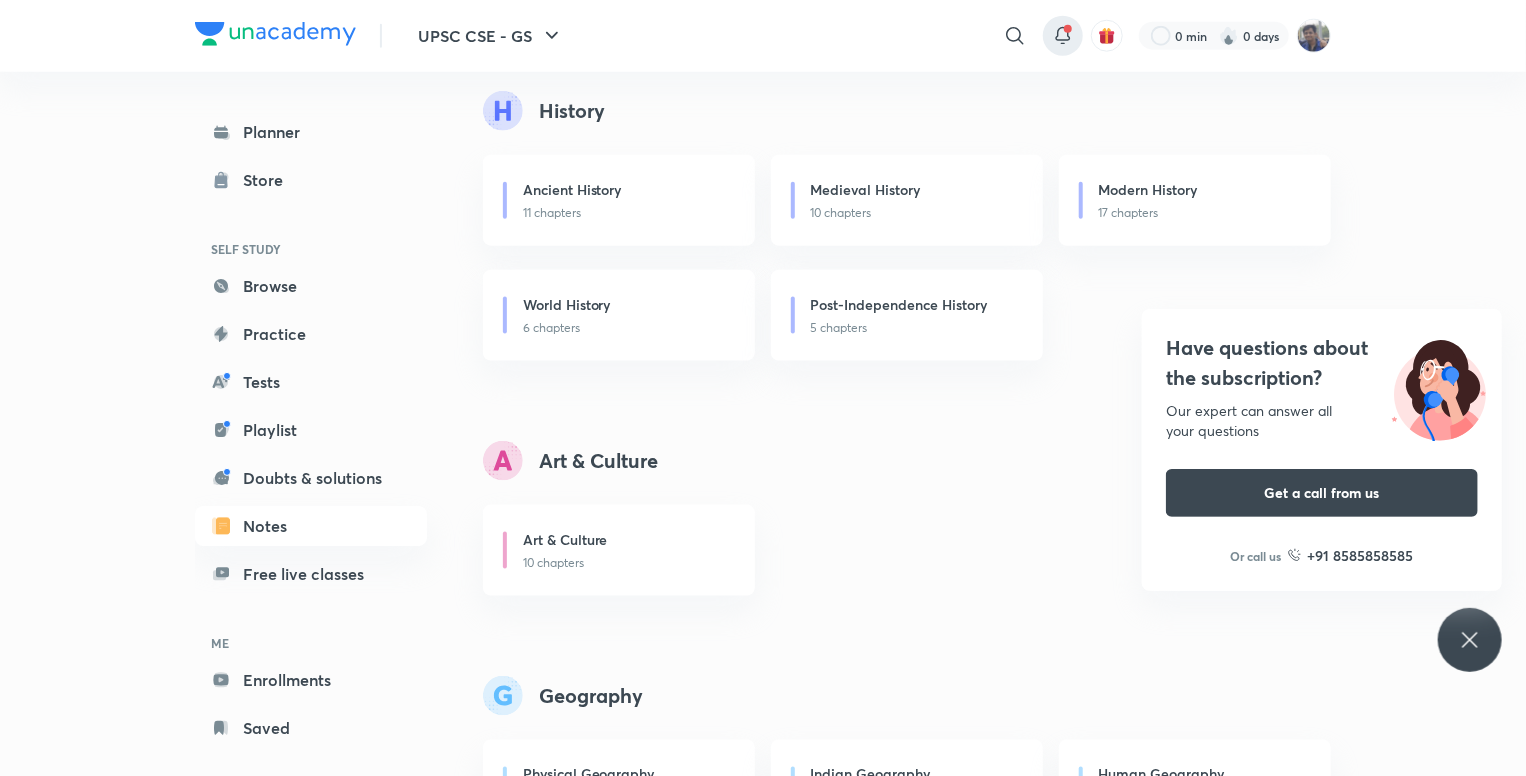click 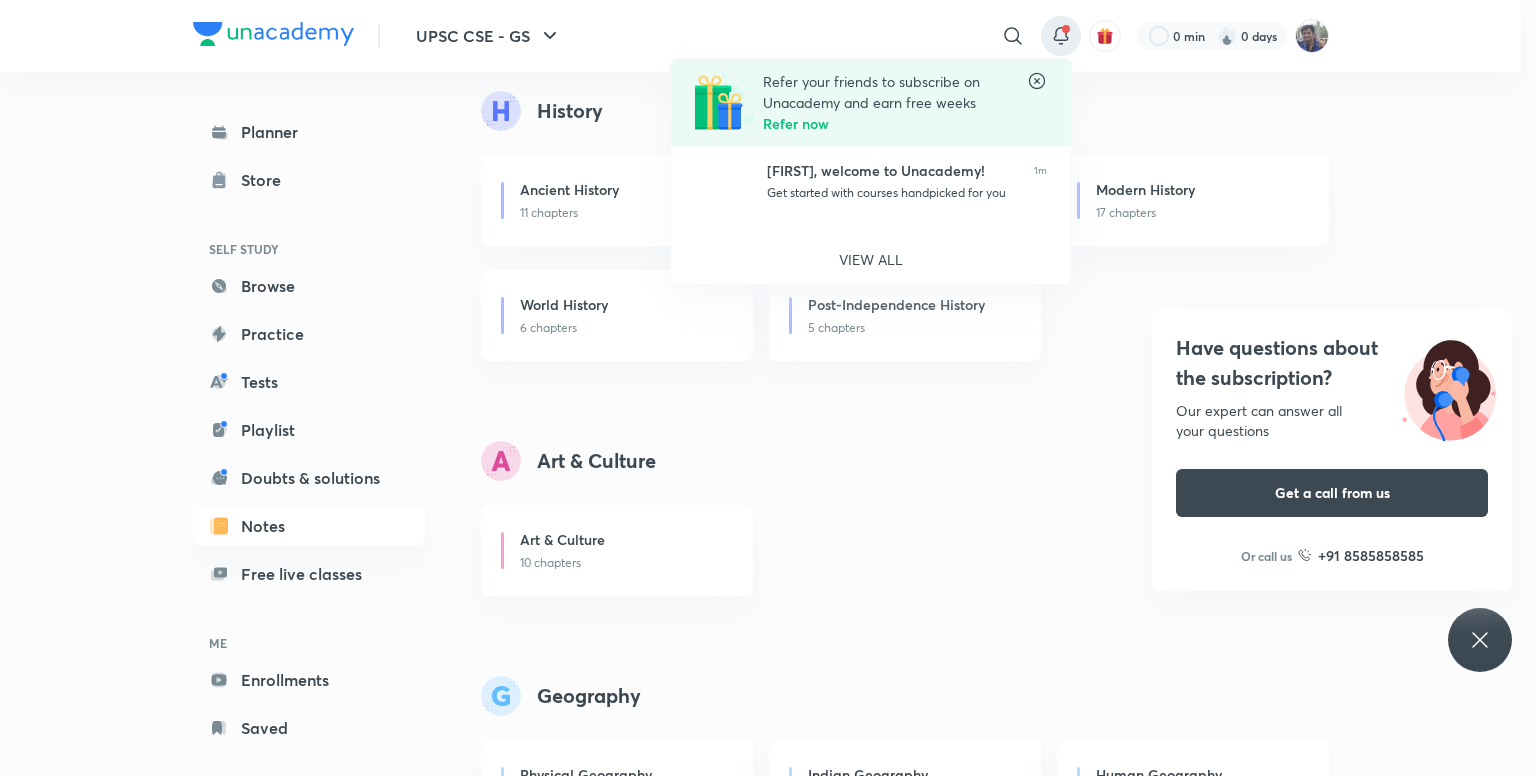 click 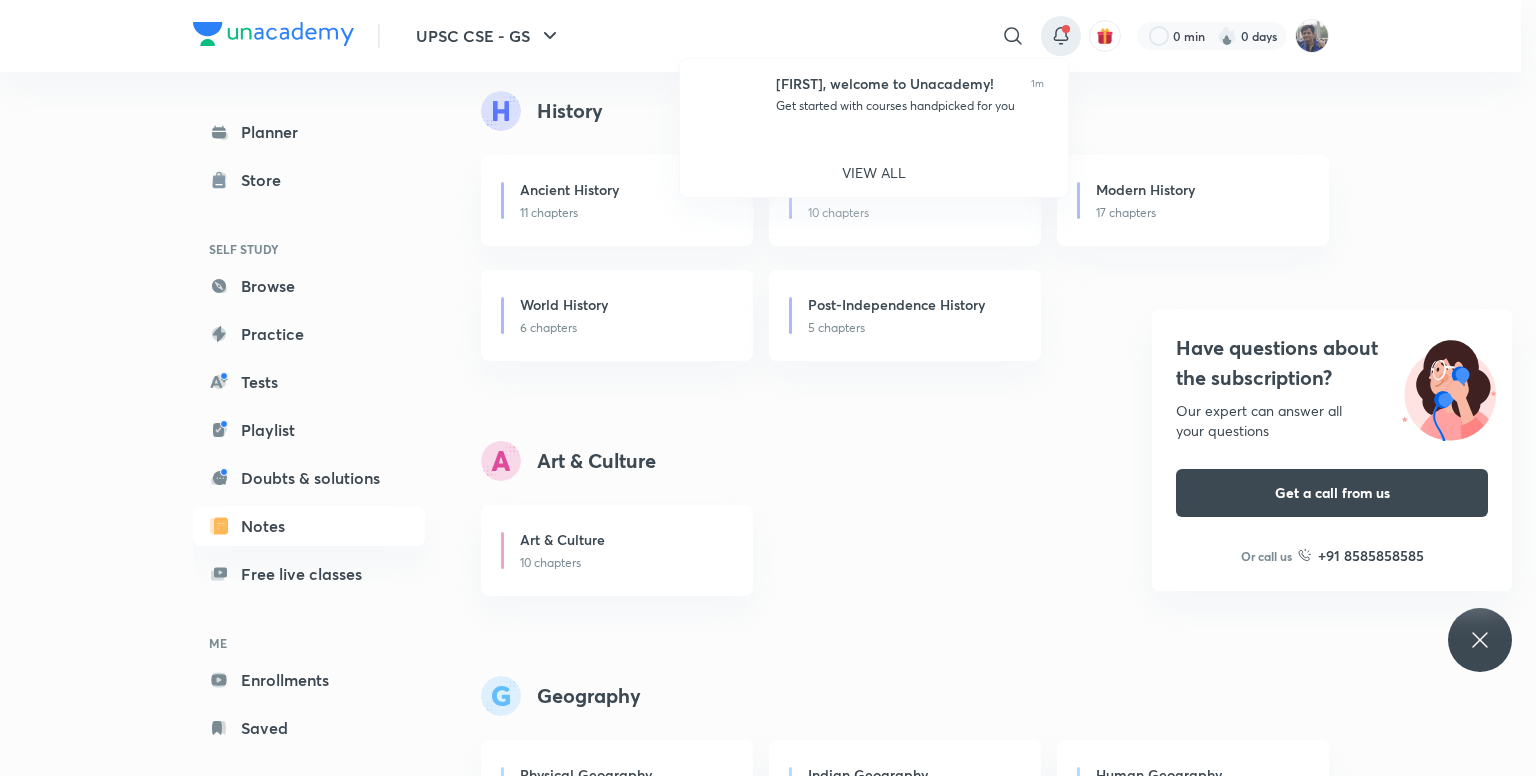 click at bounding box center [768, 388] 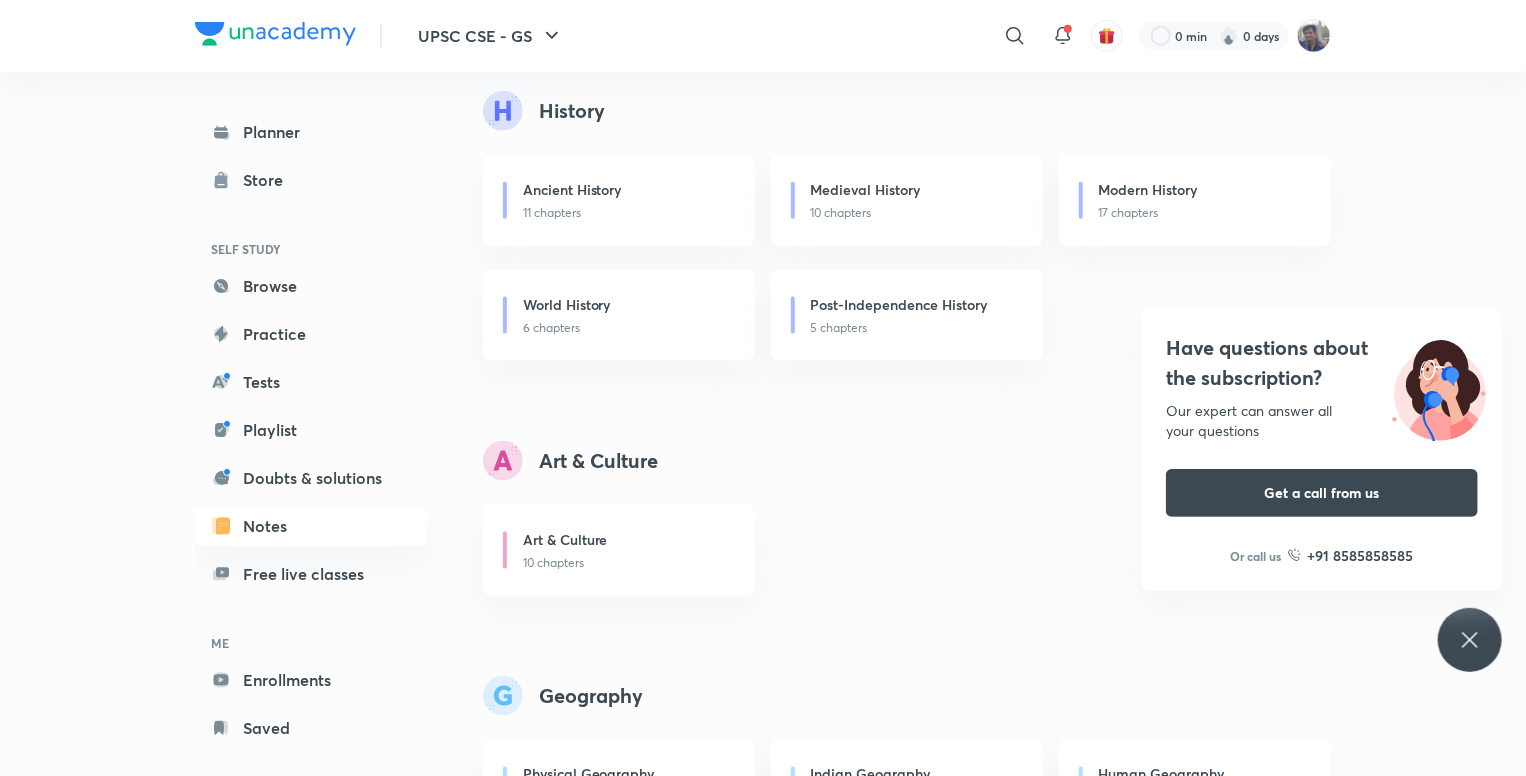 click on "Art & Culture" at bounding box center [565, 539] 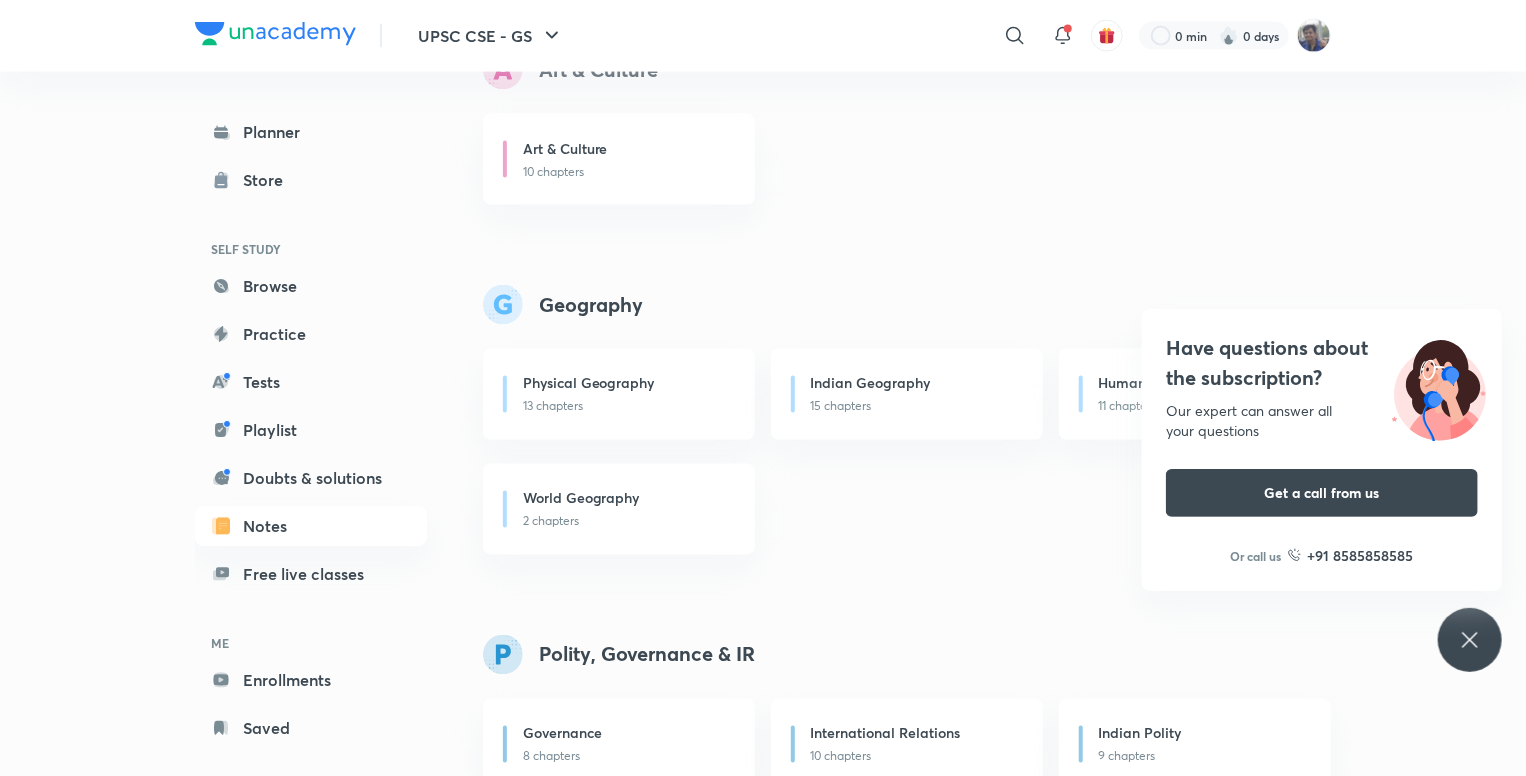 scroll, scrollTop: 1548, scrollLeft: 0, axis: vertical 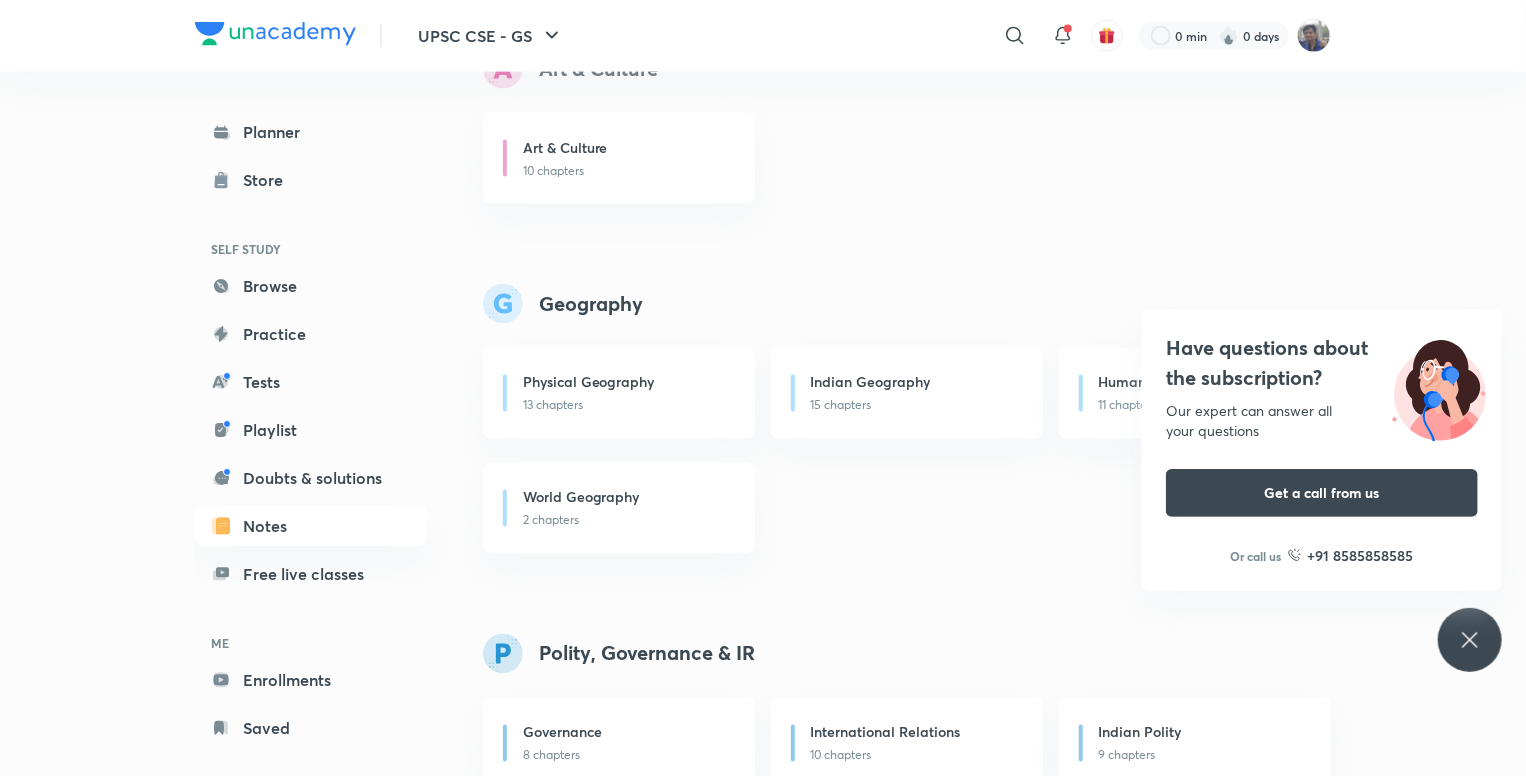 click 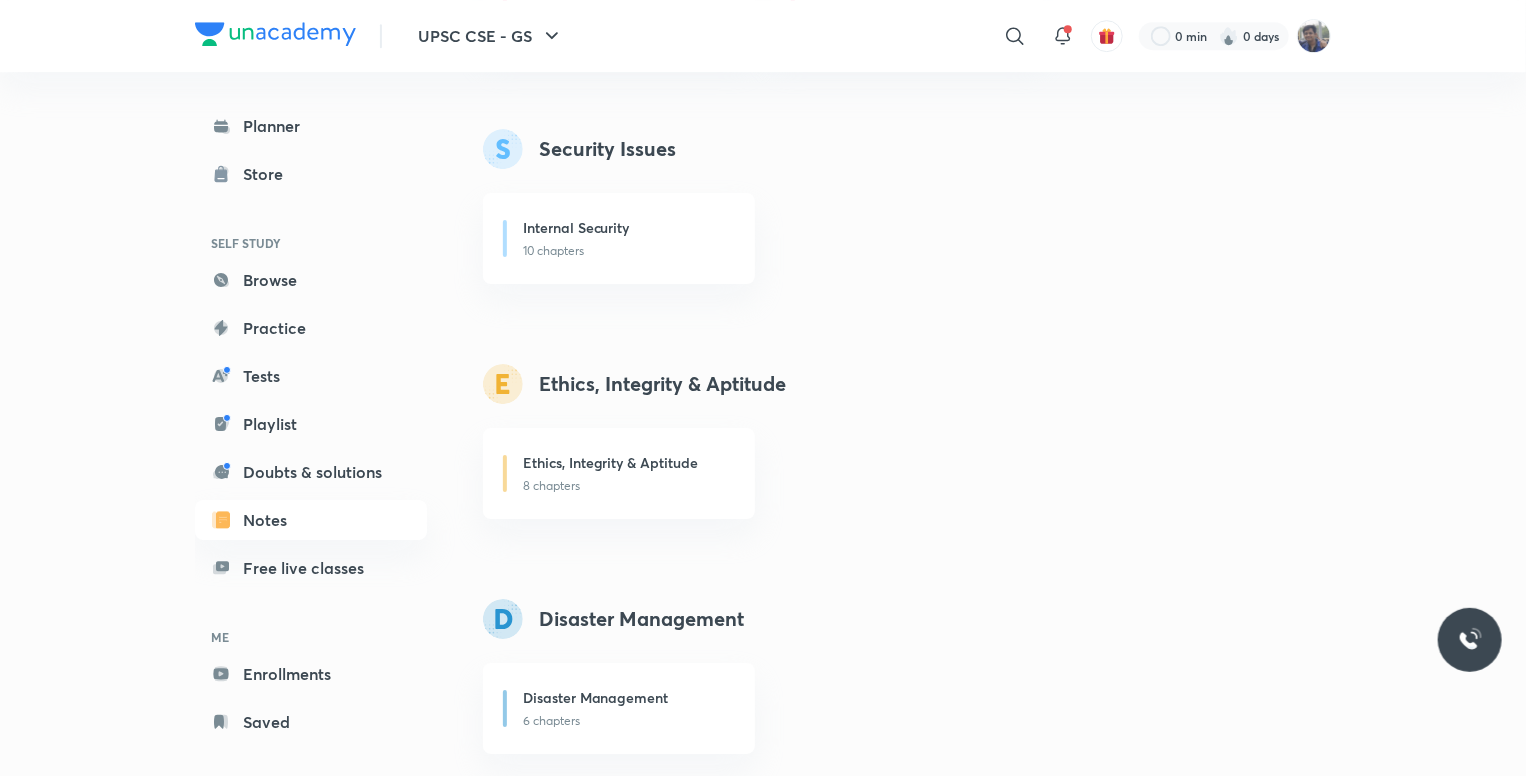scroll, scrollTop: 3242, scrollLeft: 0, axis: vertical 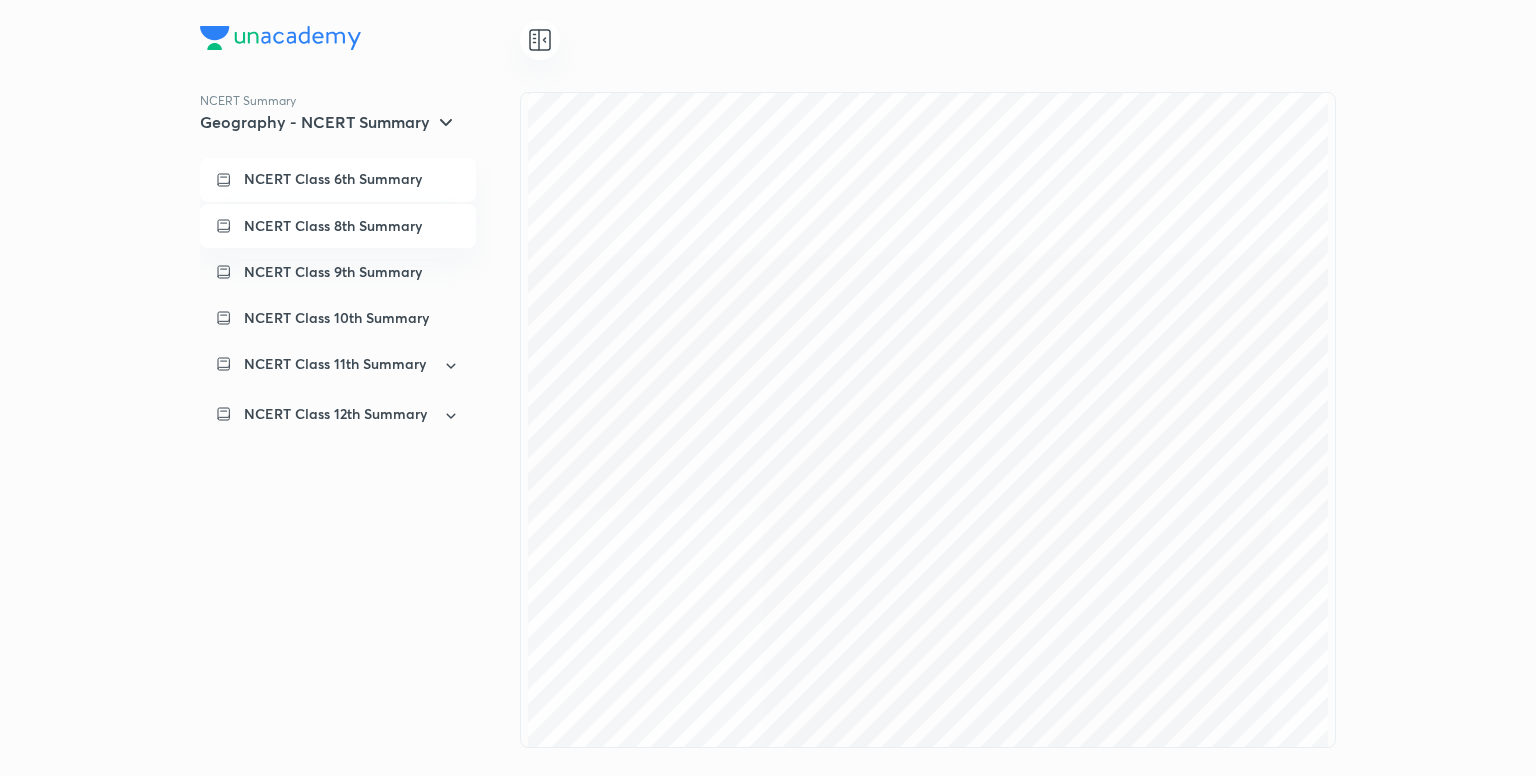click on "NCERT Class 8th Summary" at bounding box center (333, 226) 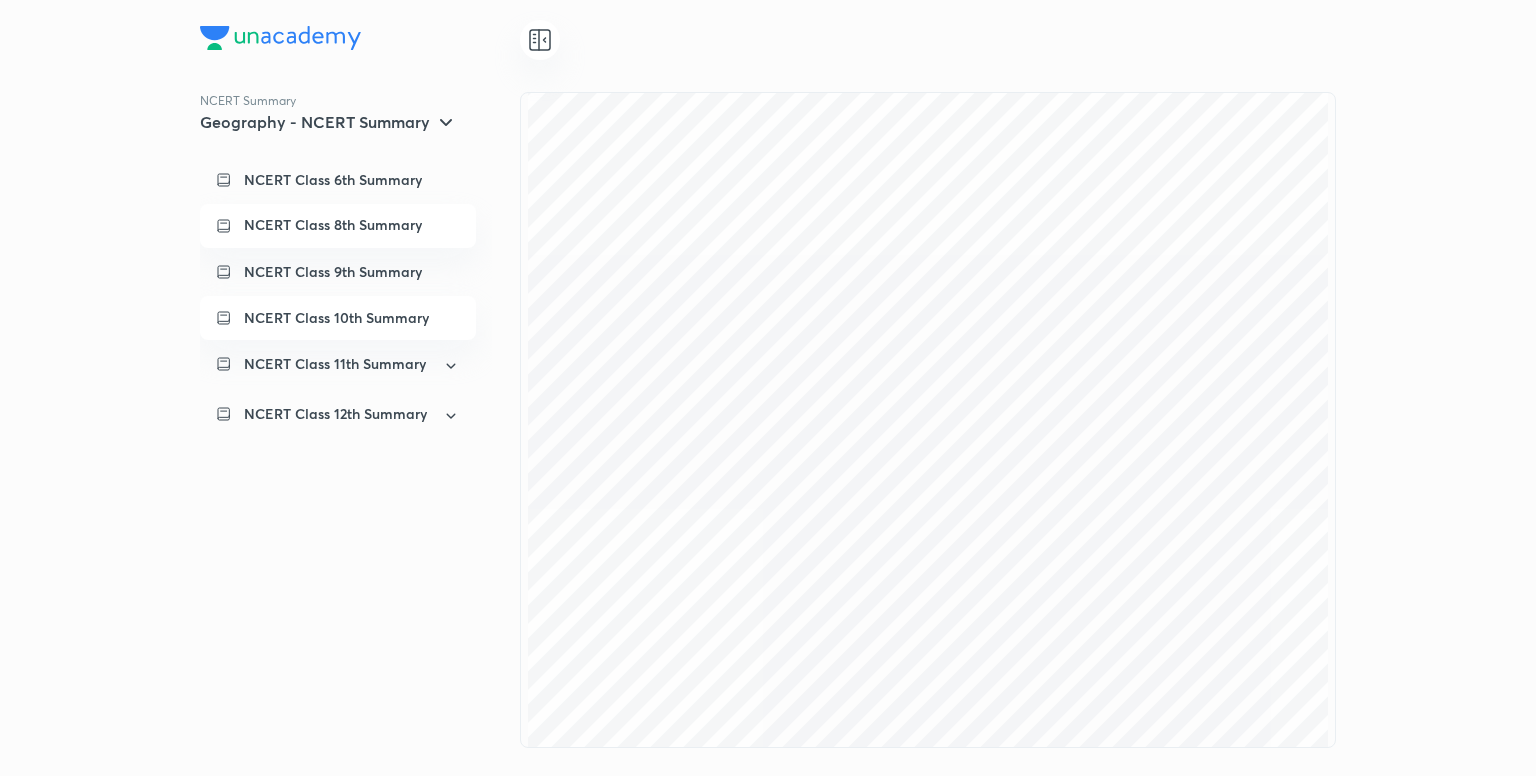 scroll, scrollTop: 0, scrollLeft: 0, axis: both 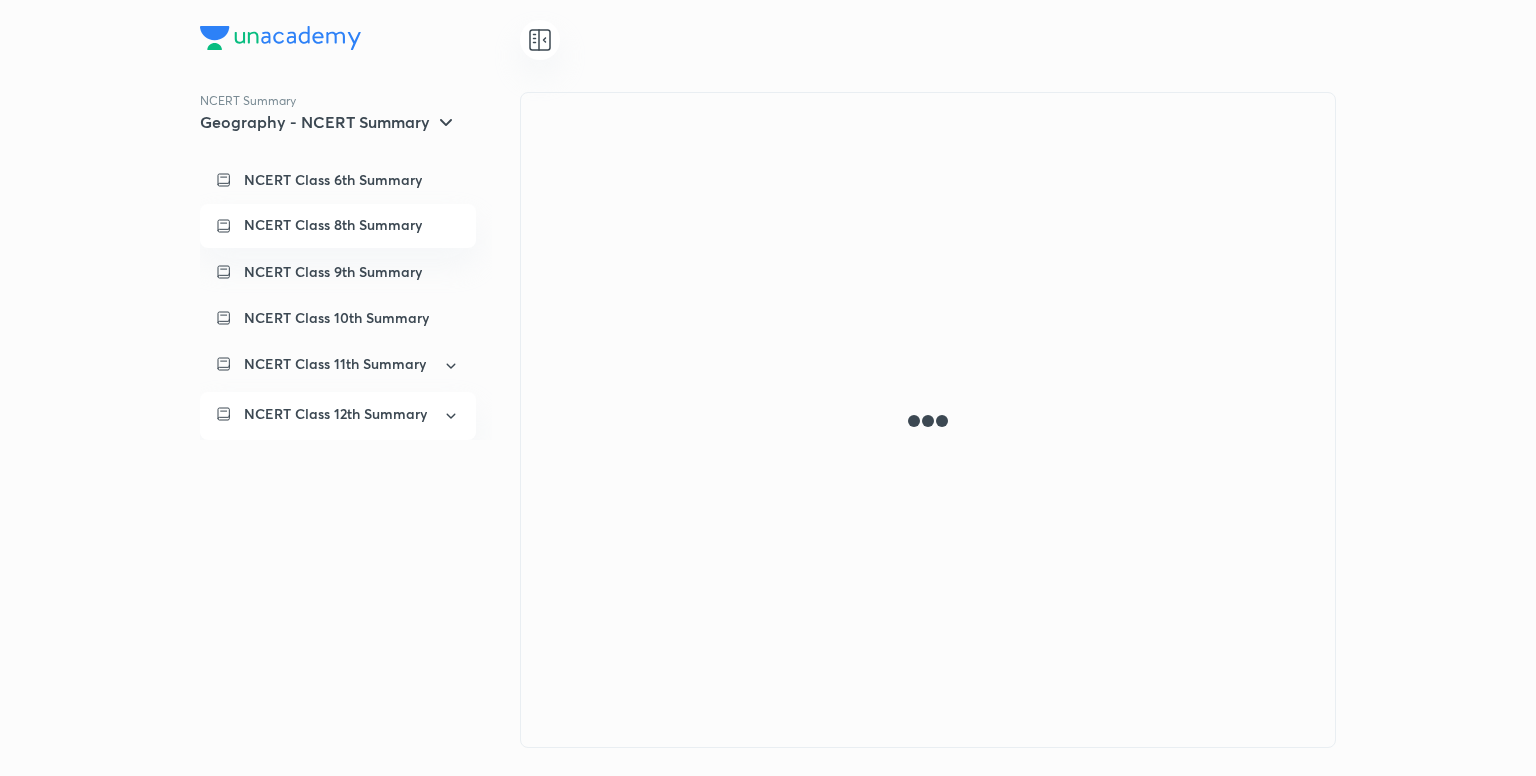 click on "NCERT Class 12th Summary" at bounding box center [335, 414] 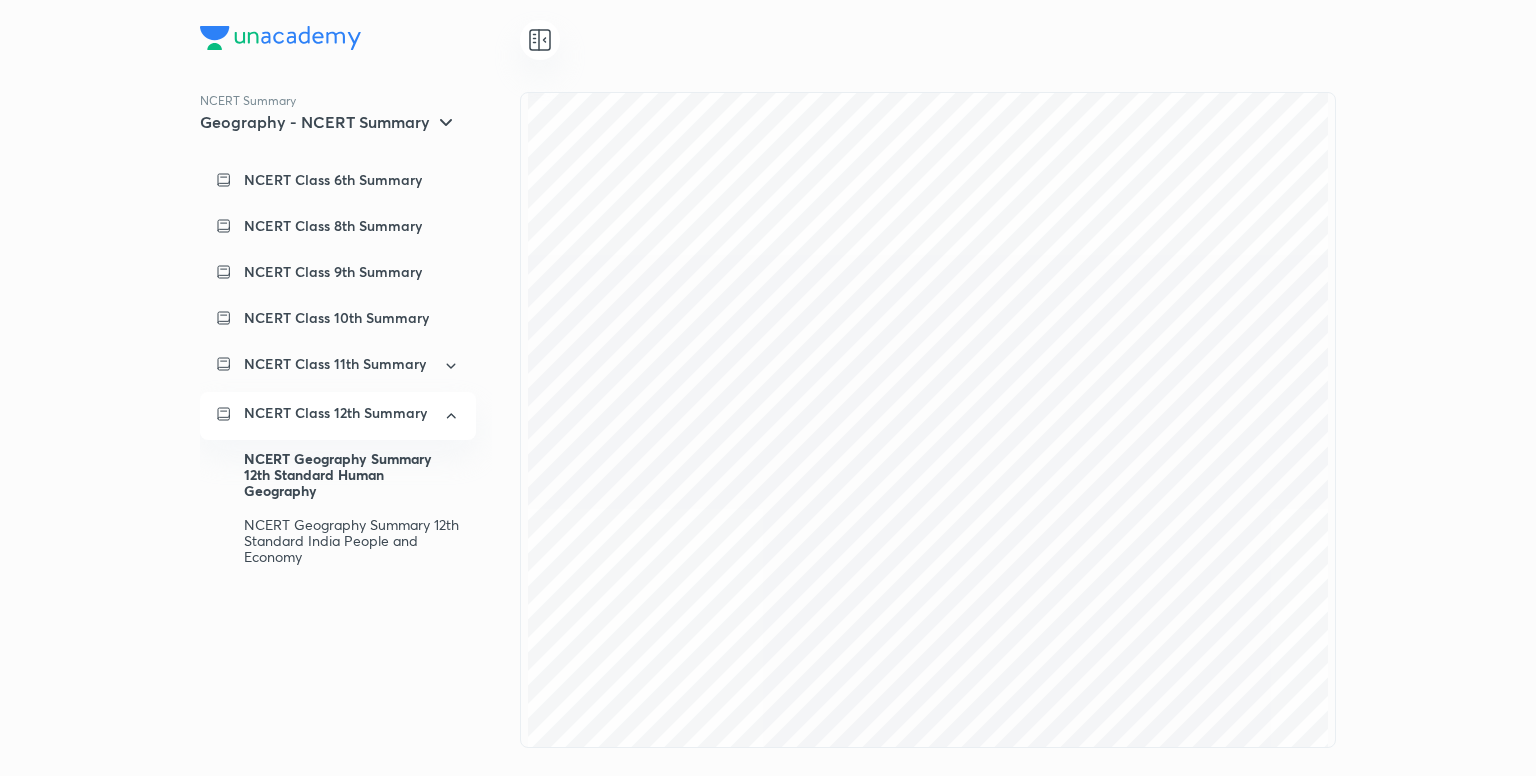 scroll, scrollTop: 1266, scrollLeft: 0, axis: vertical 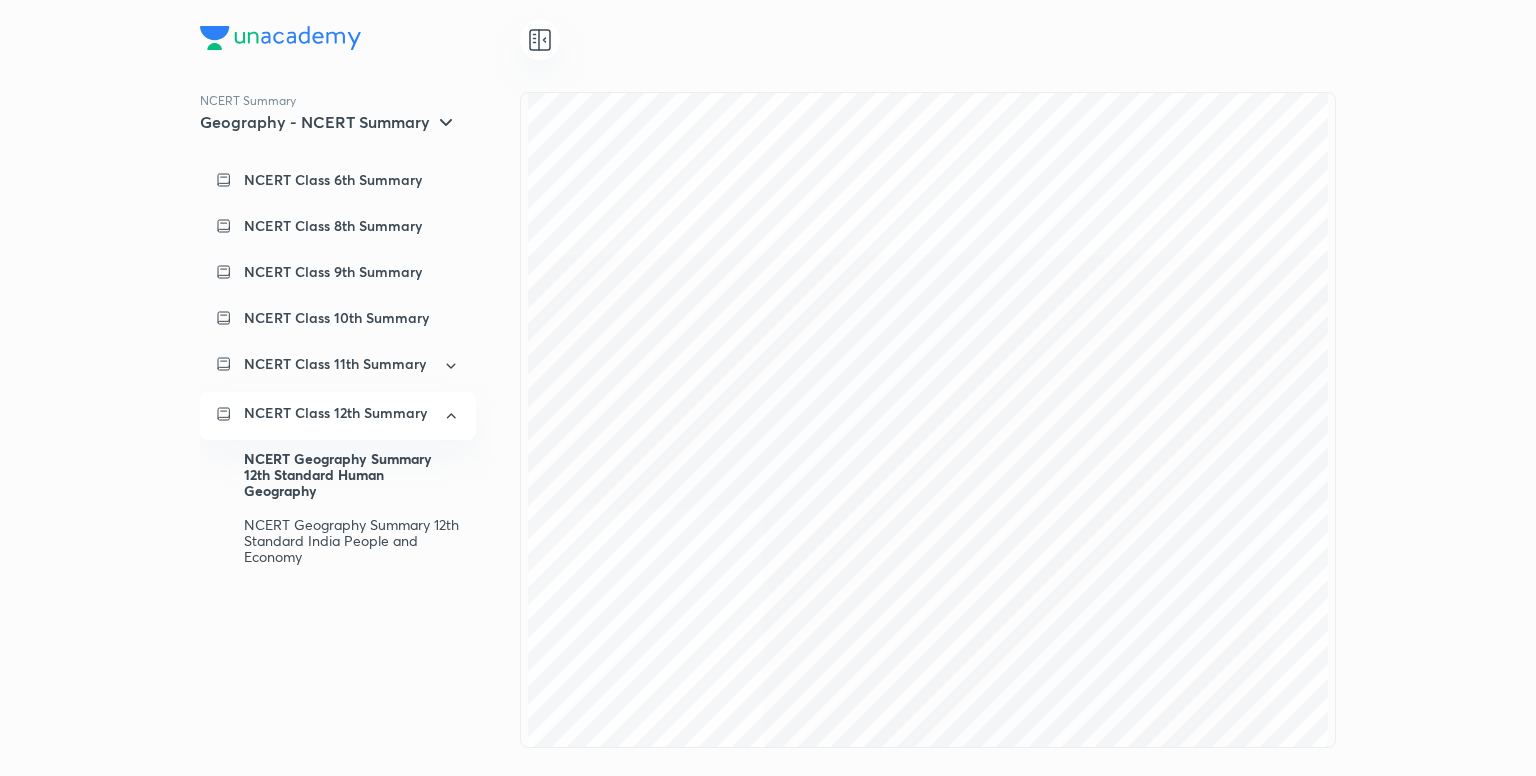 click on "NCERT Class 12th Summary" at bounding box center (335, 413) 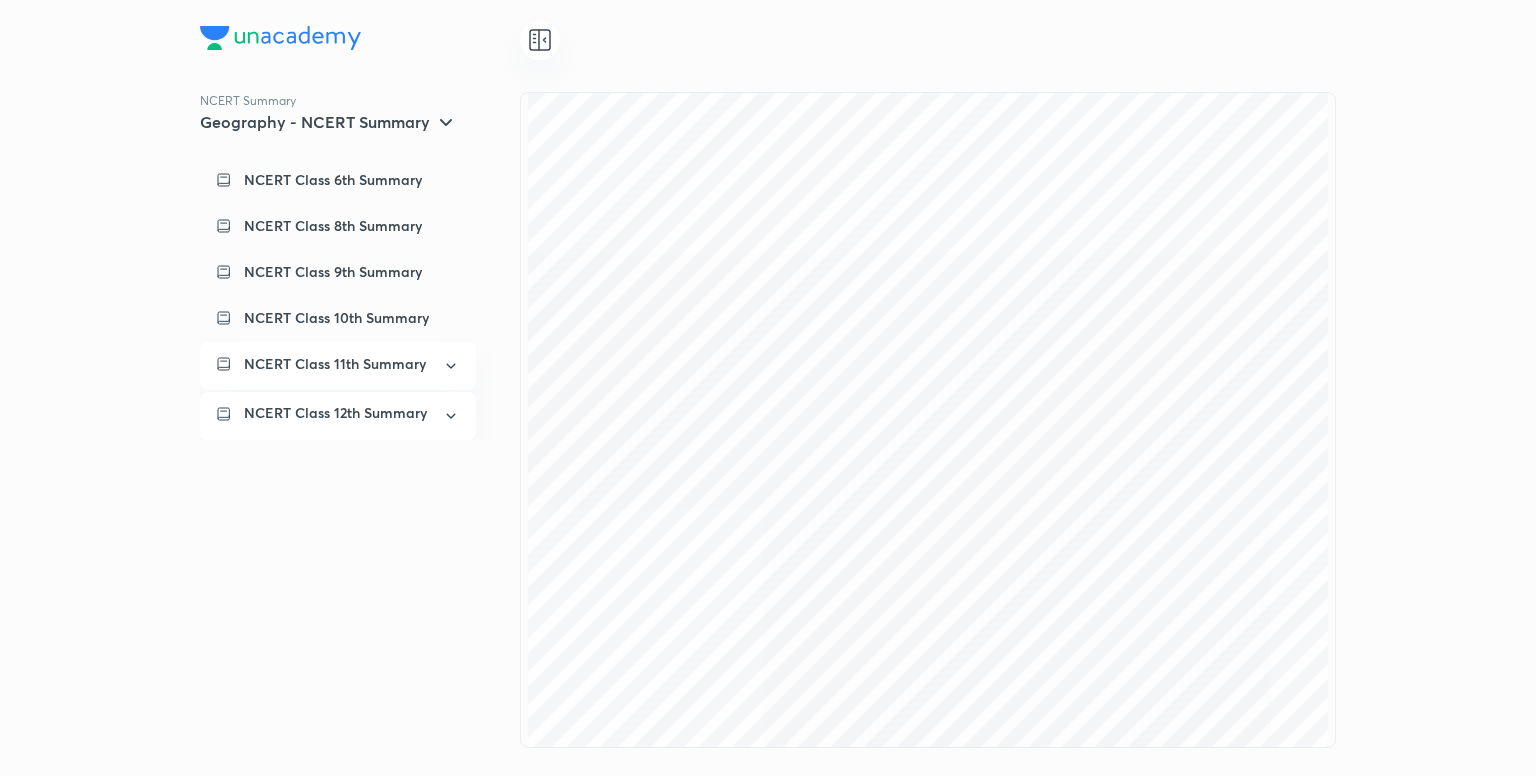 click on "NCERT Class 11th Summary" at bounding box center [338, 366] 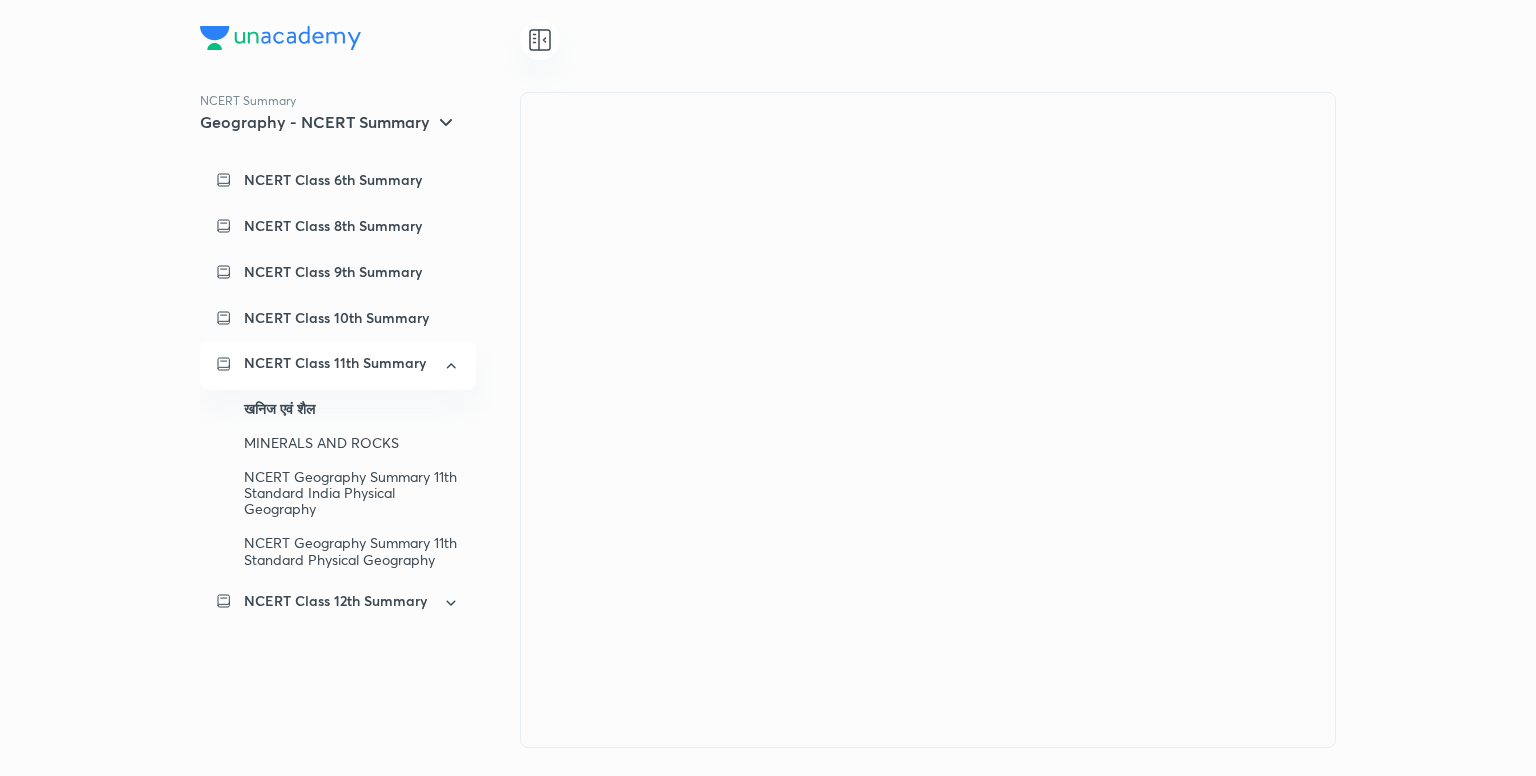 scroll, scrollTop: 0, scrollLeft: 0, axis: both 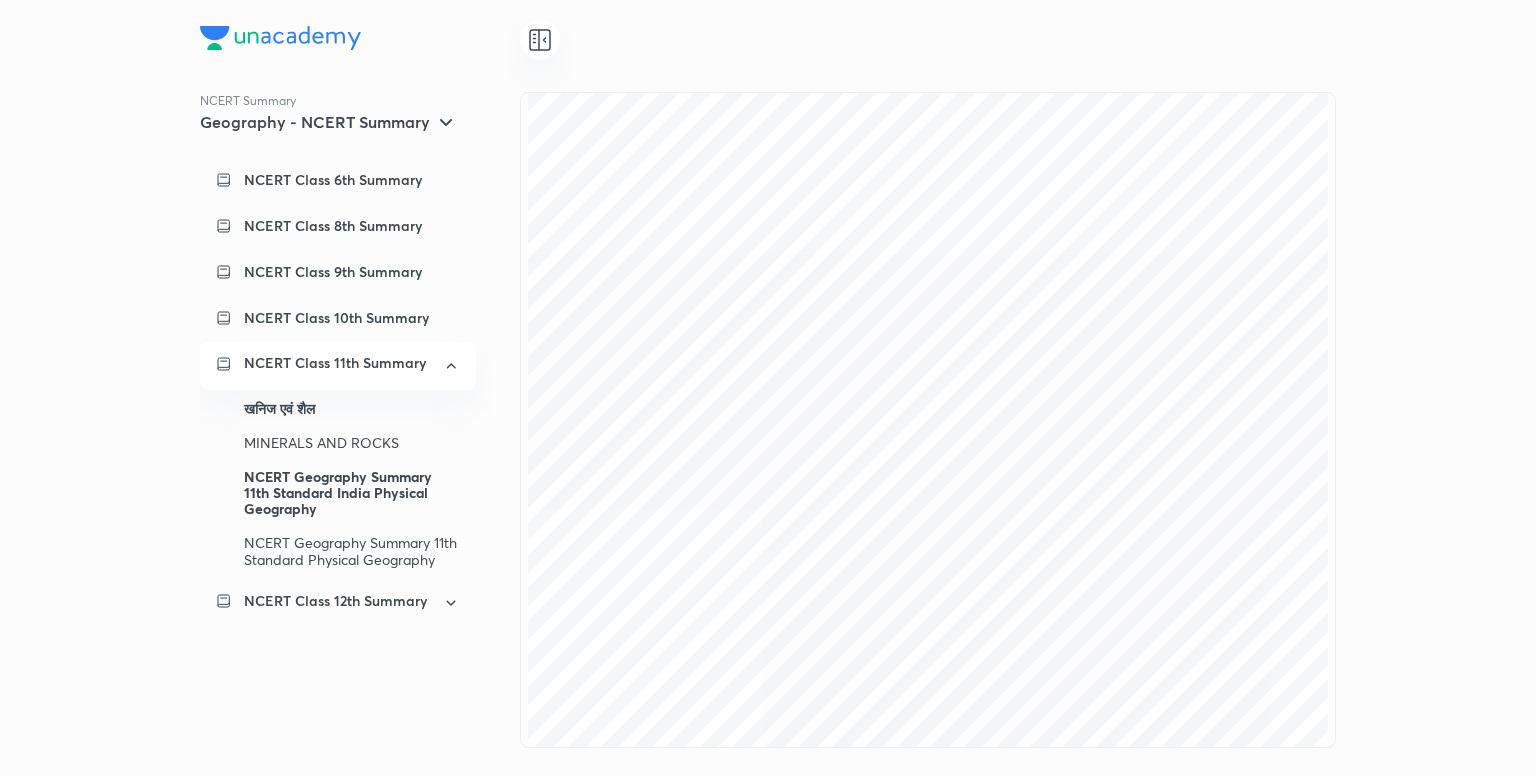 click on "NCERT Geography Summary 11th Standard India Physical Geography" at bounding box center [352, 493] 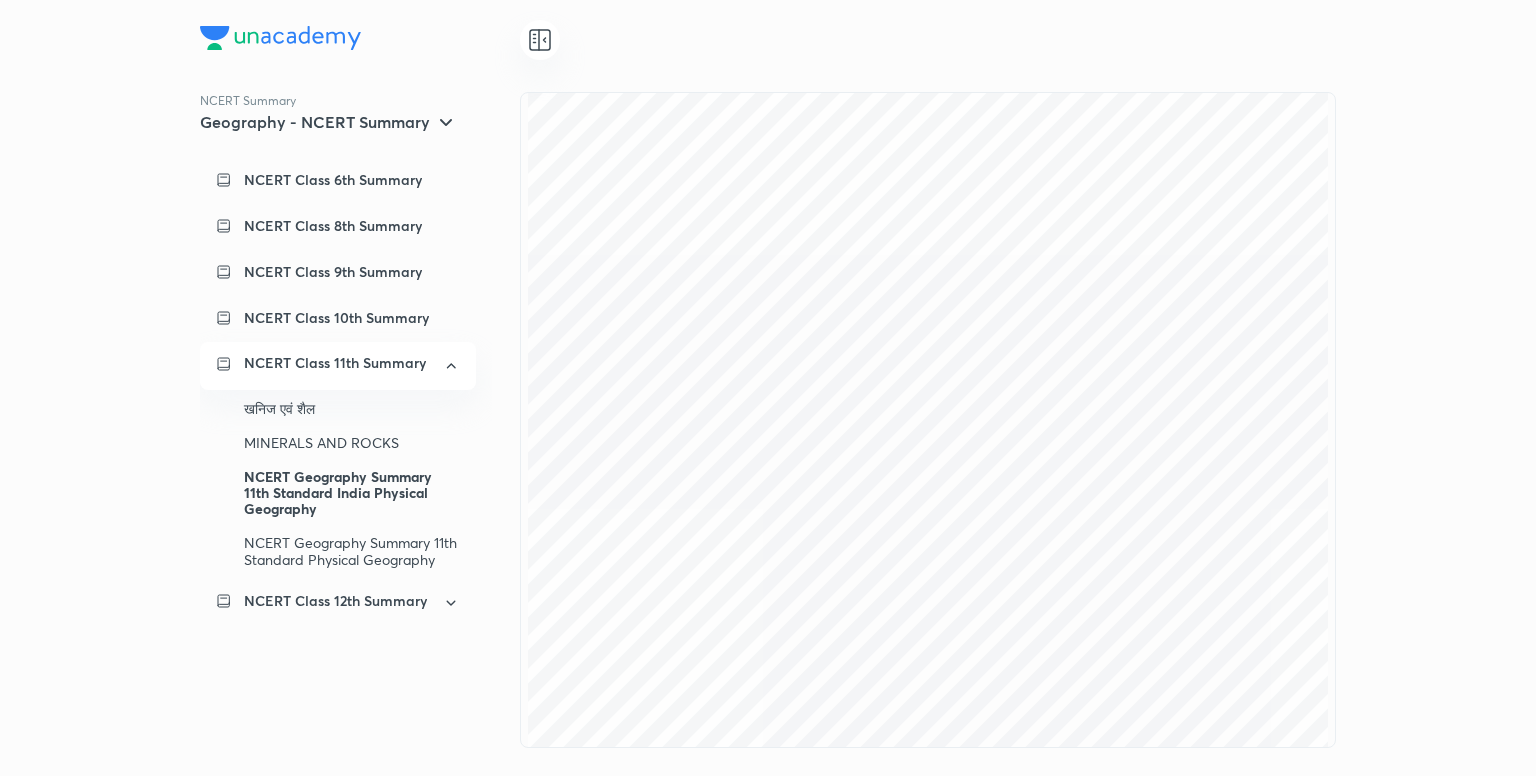 scroll, scrollTop: 11478, scrollLeft: 0, axis: vertical 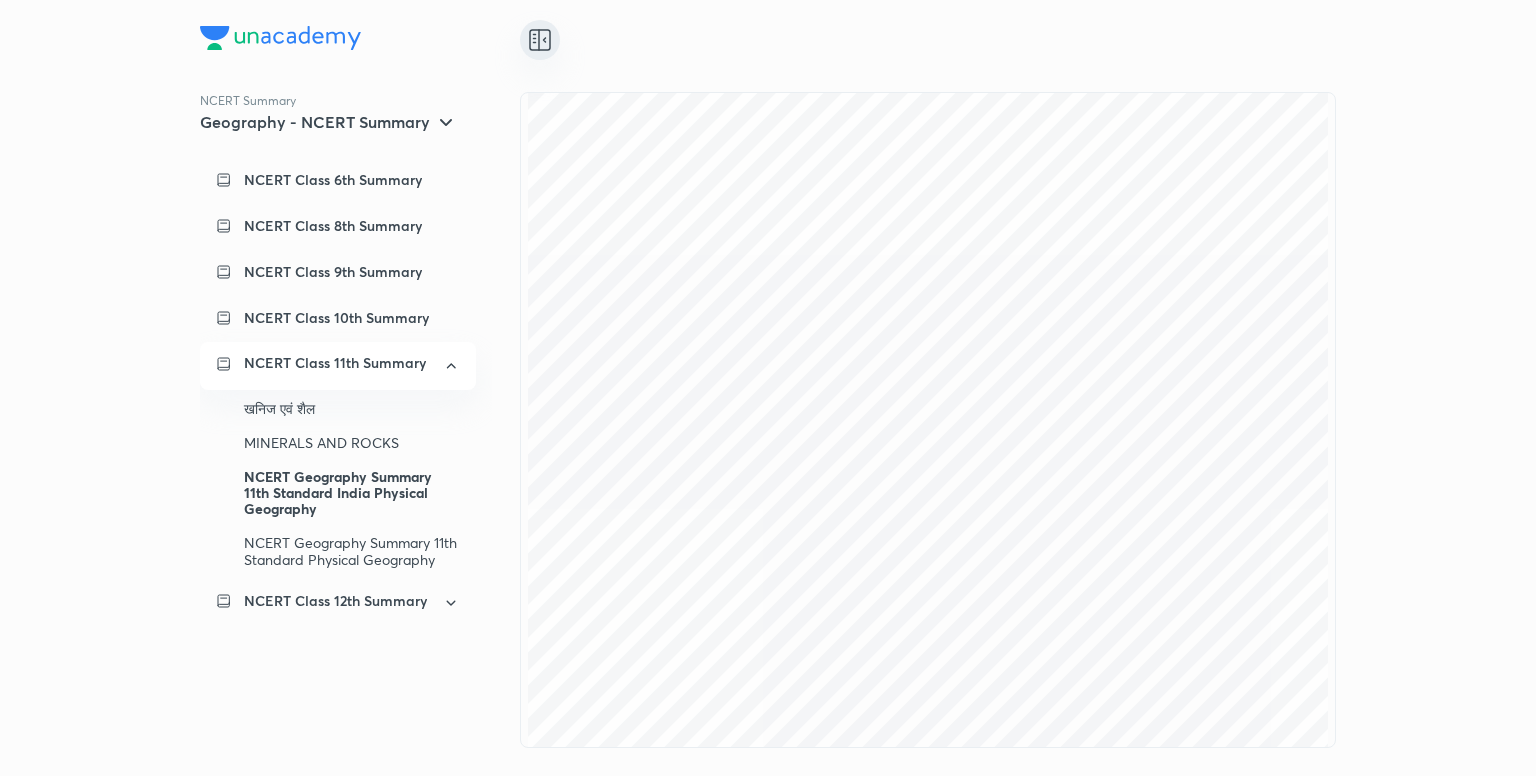 click 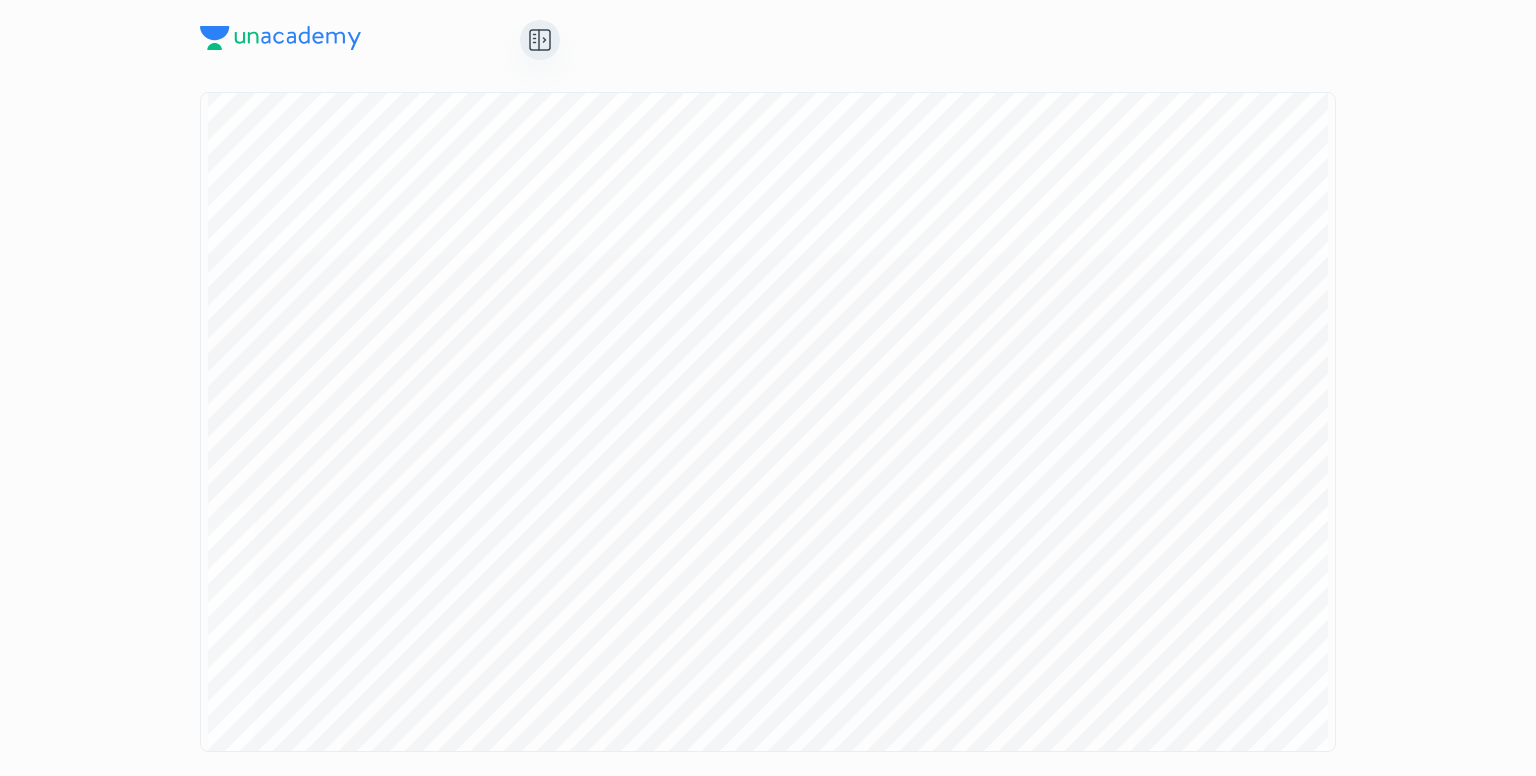 scroll, scrollTop: 18039, scrollLeft: 0, axis: vertical 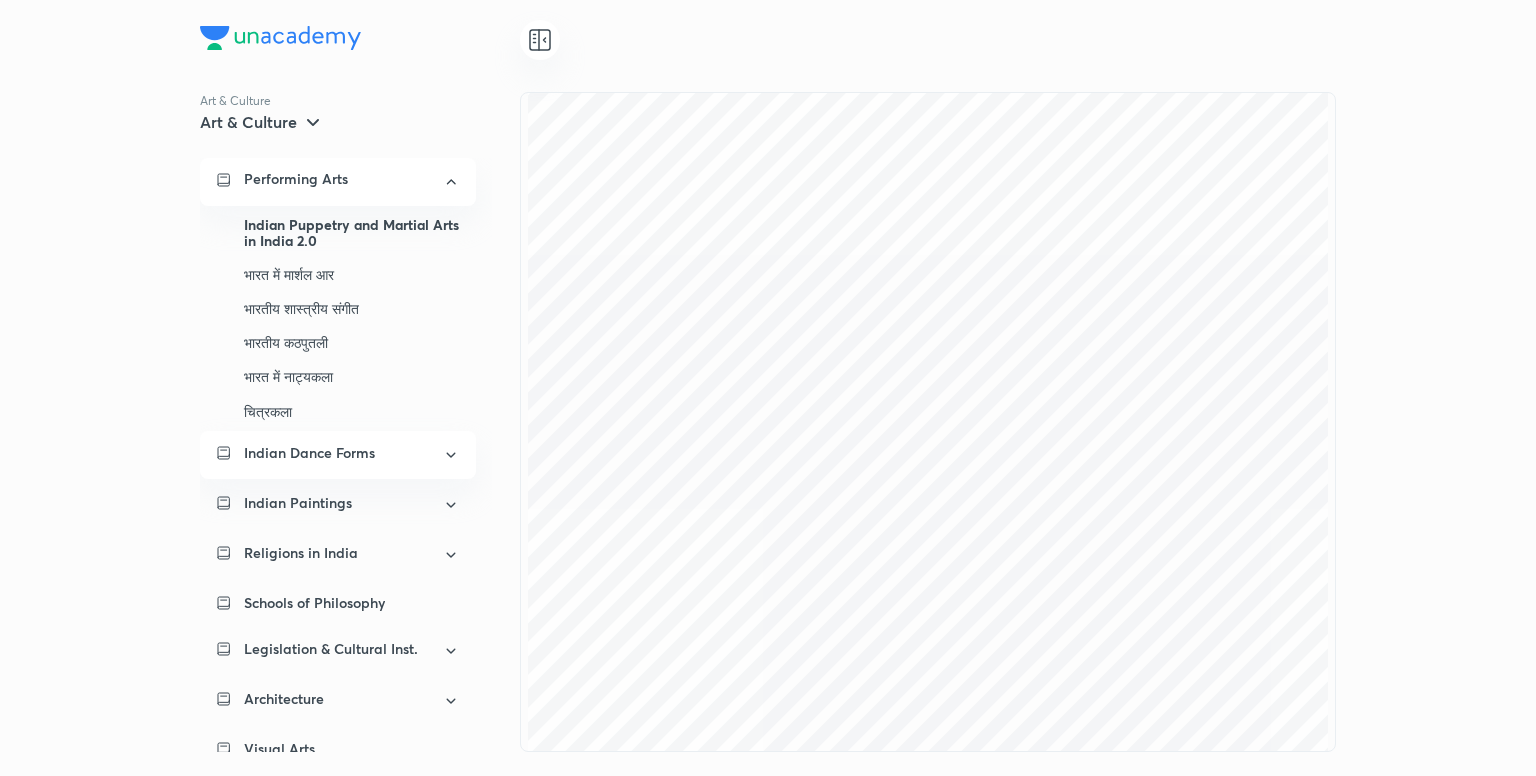 click on "Indian Dance Forms" at bounding box center [338, 455] 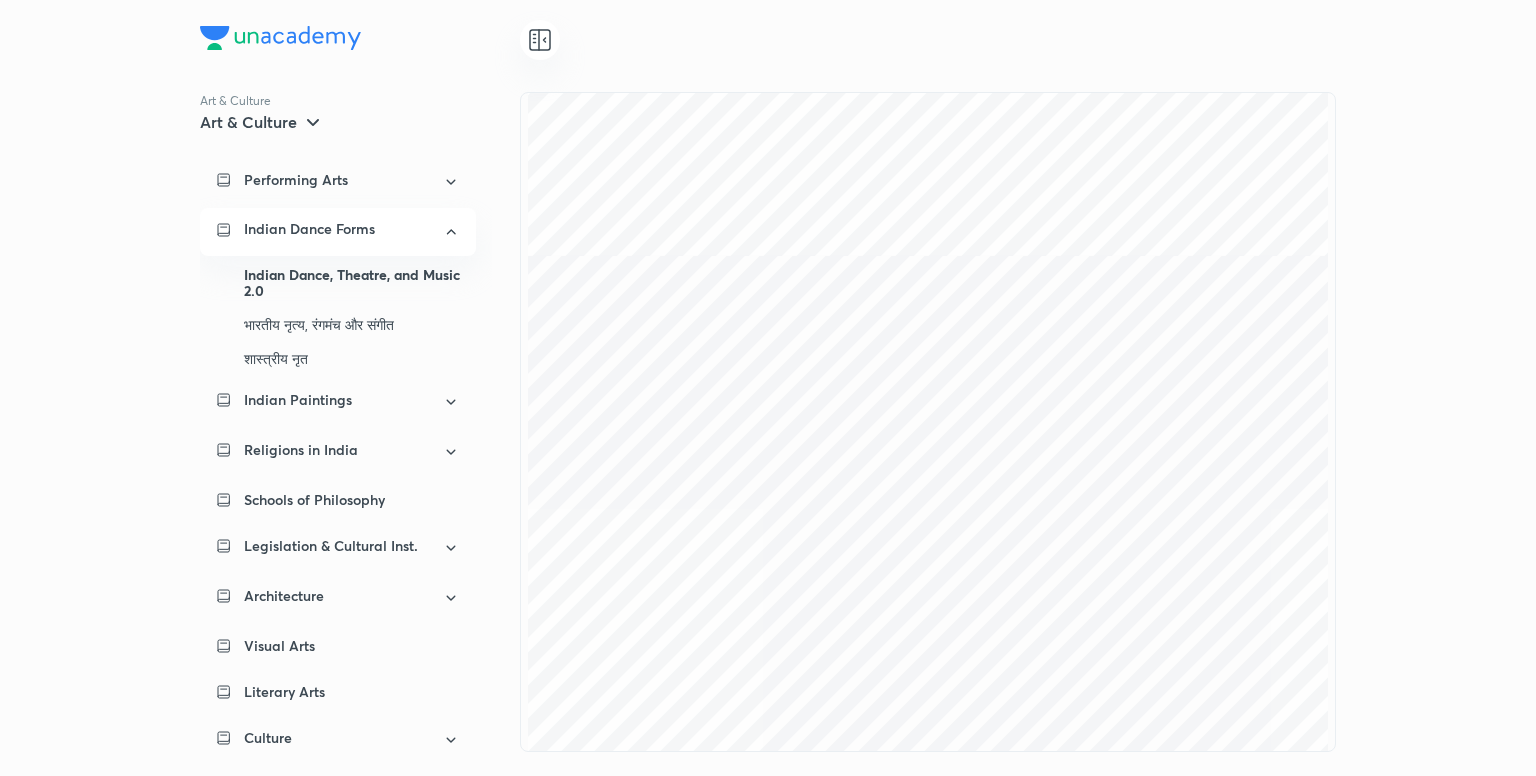 scroll, scrollTop: 3915, scrollLeft: 0, axis: vertical 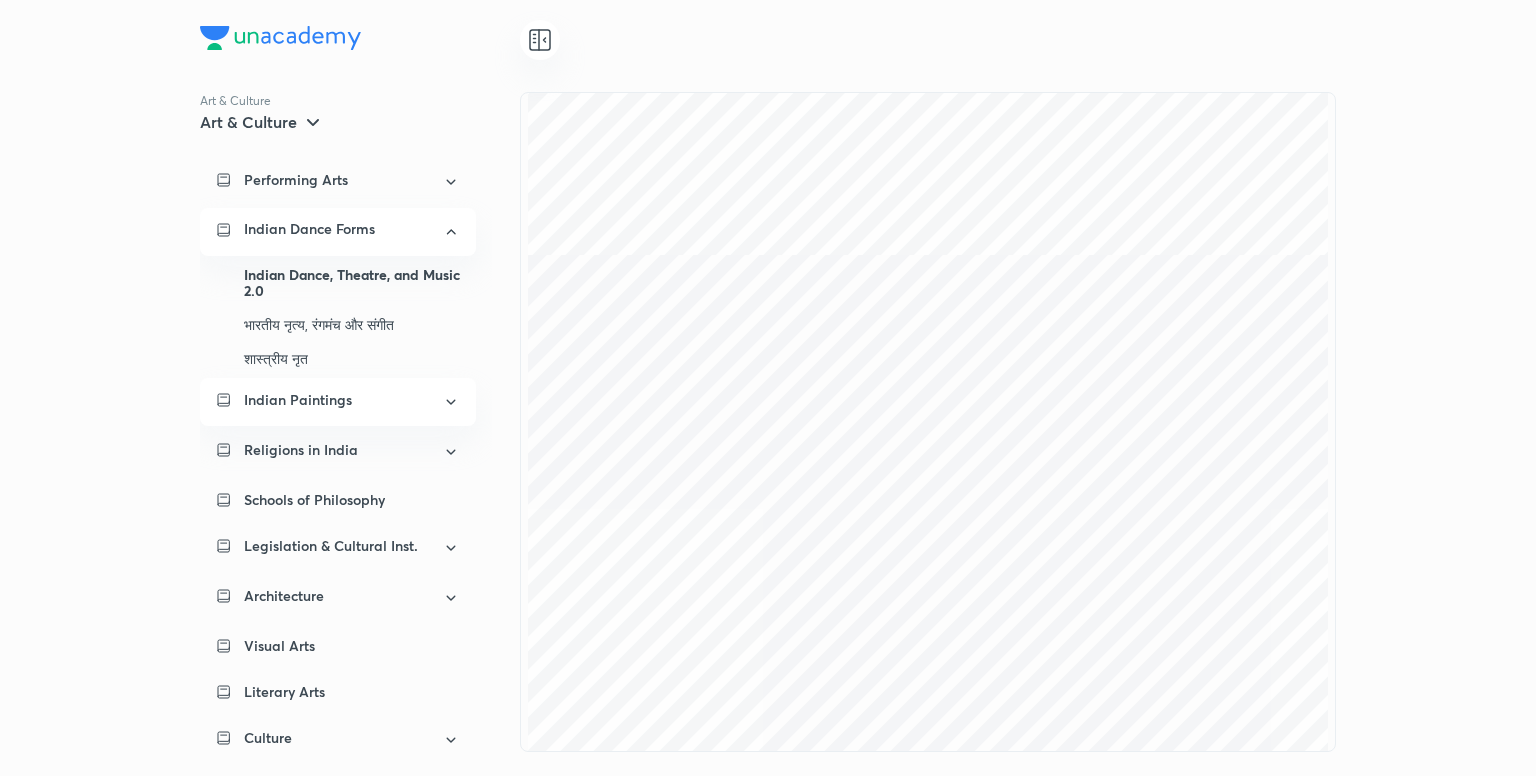 click on "Indian Paintings" at bounding box center [338, 402] 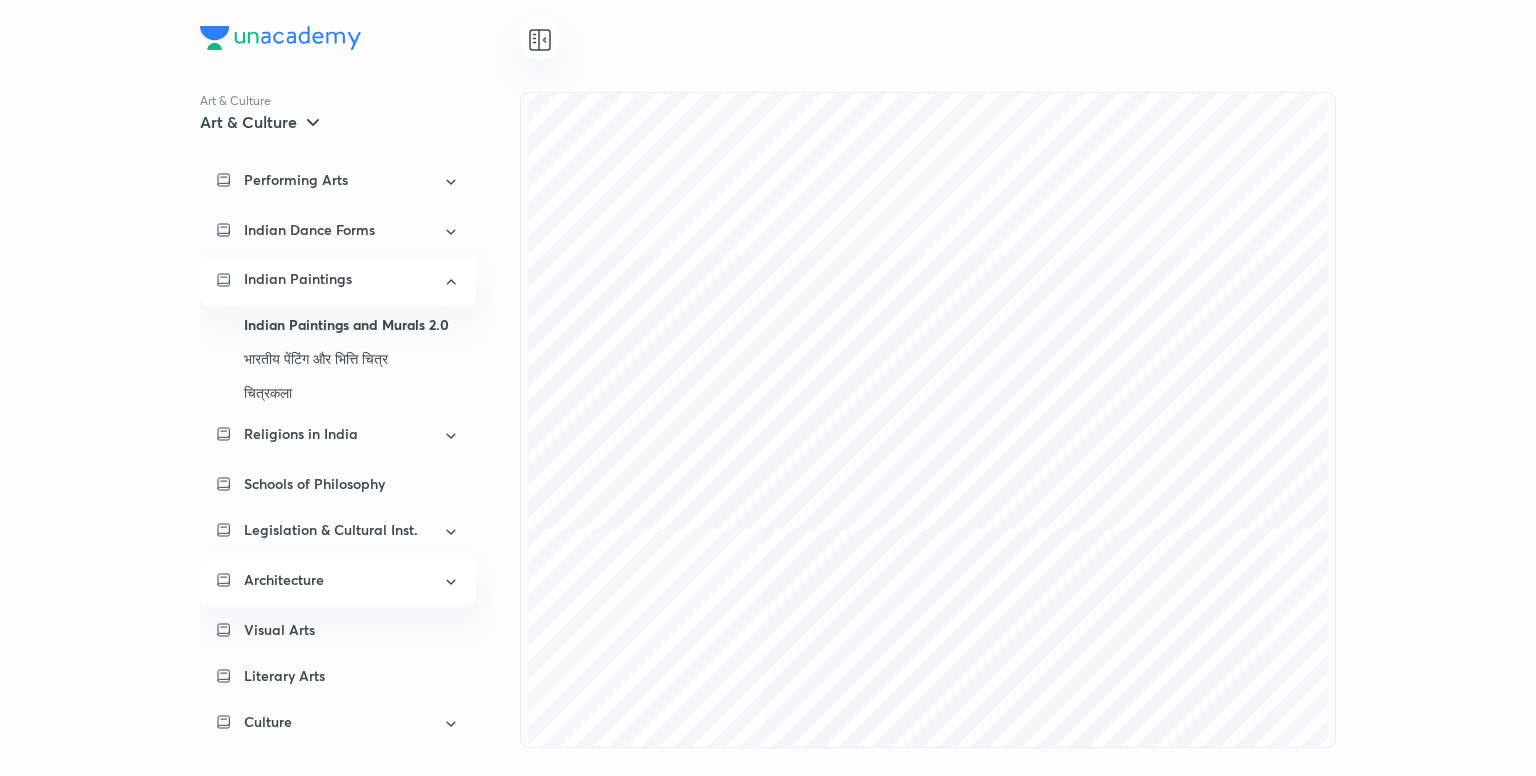 scroll, scrollTop: 16894, scrollLeft: 0, axis: vertical 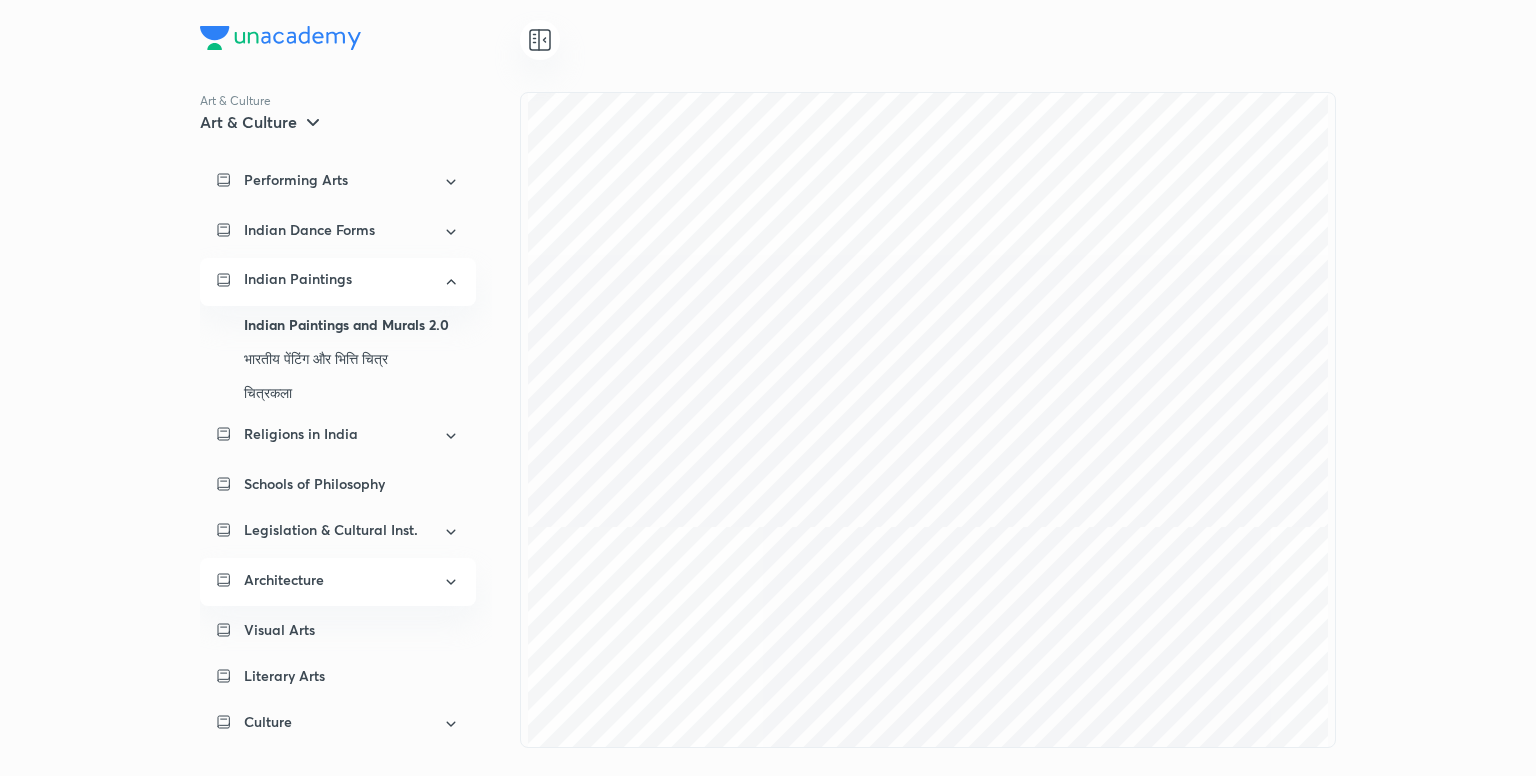 click on "Architecture" at bounding box center [337, 580] 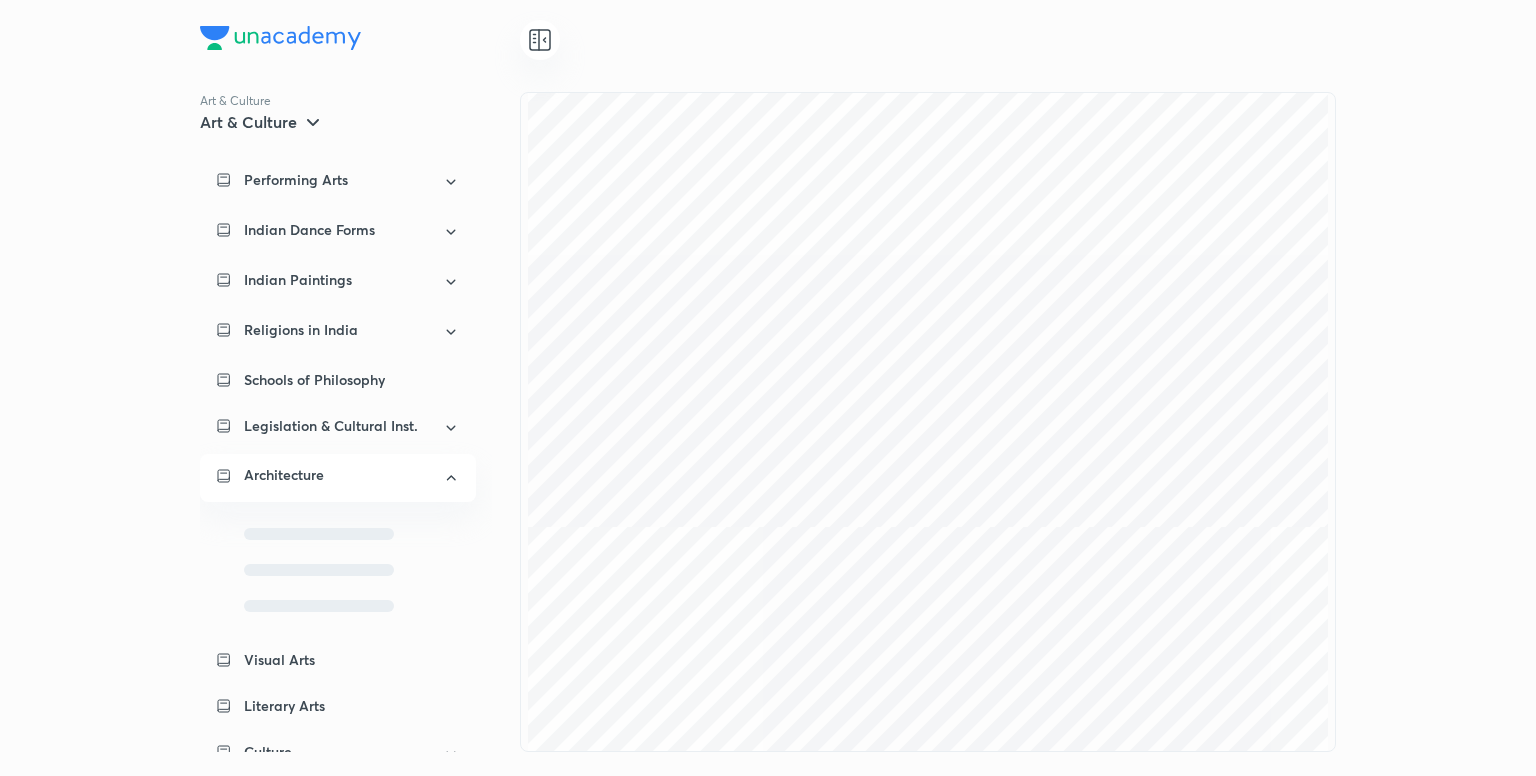 scroll, scrollTop: 25, scrollLeft: 0, axis: vertical 